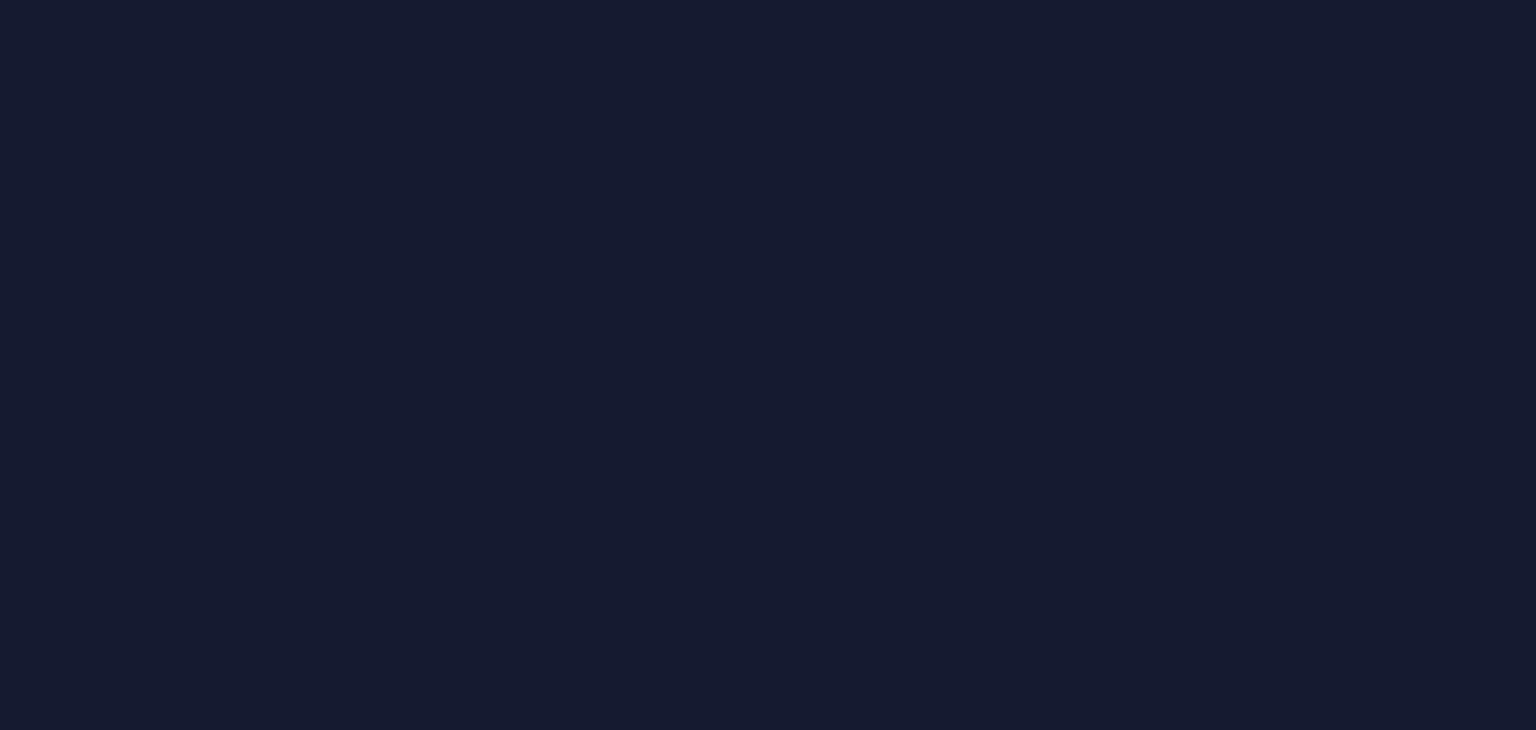 scroll, scrollTop: 0, scrollLeft: 0, axis: both 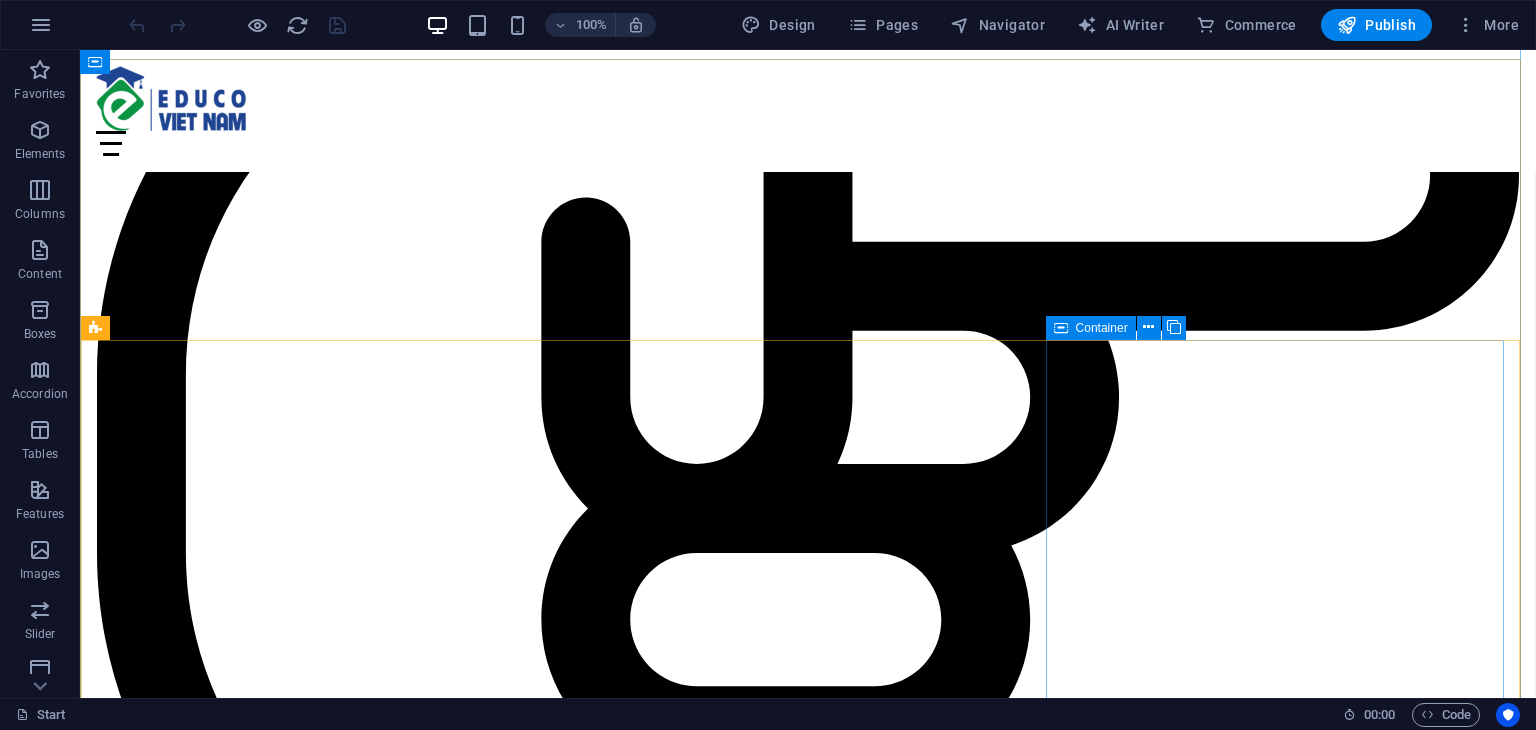 click on "Drop content here or  Add elements  Paste clipboard" at bounding box center [808, 91252] 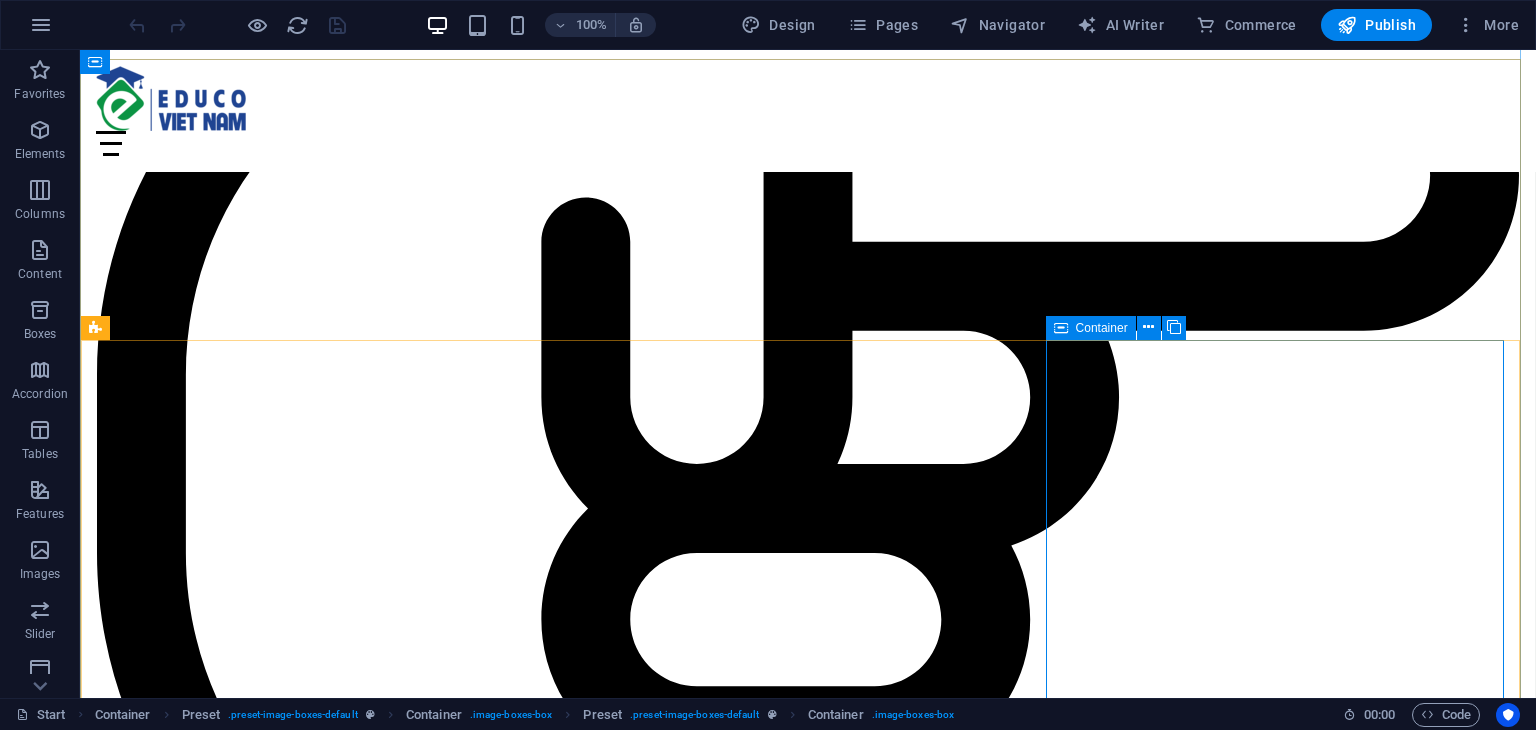 click on "Add elements" at bounding box center (749, 91282) 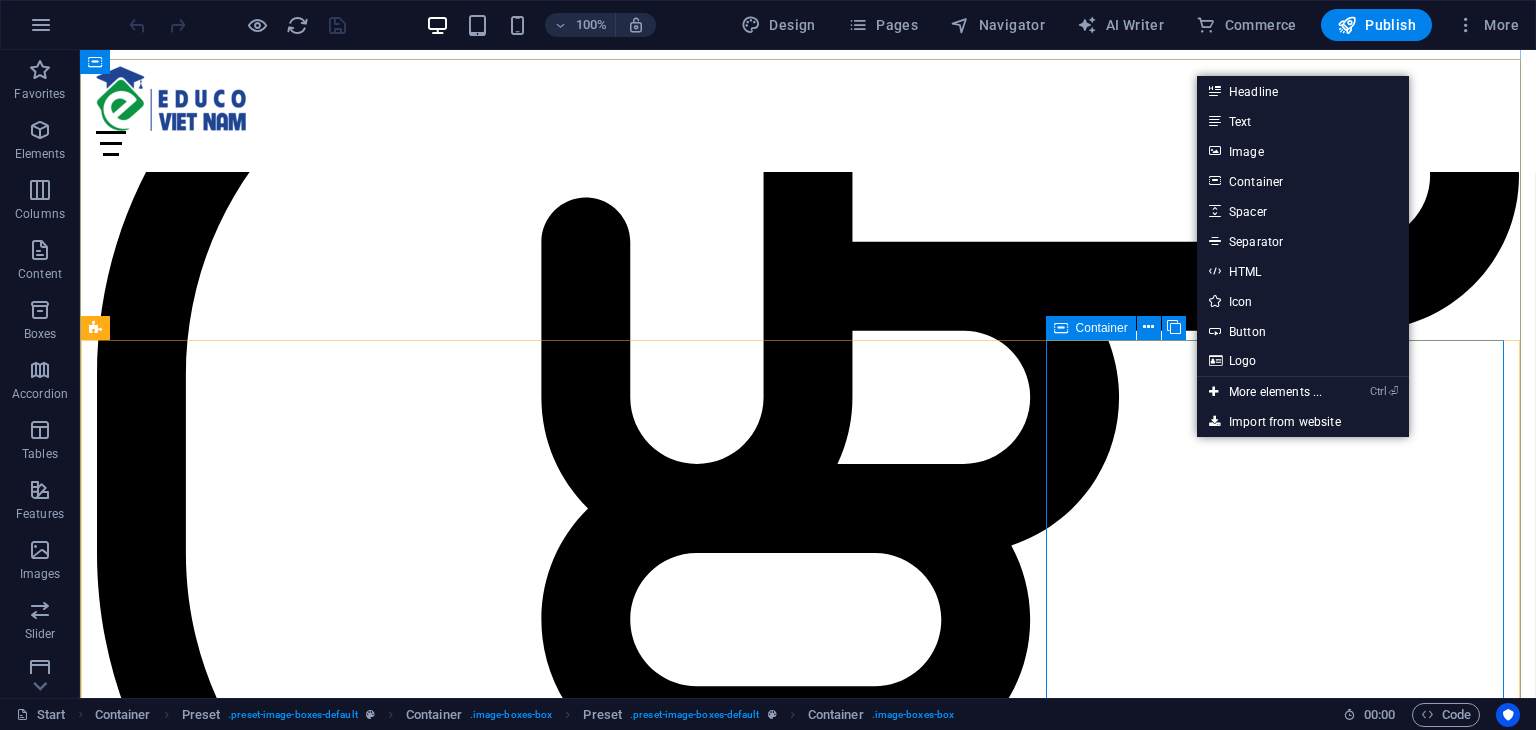 click on "Add elements" at bounding box center [749, 91282] 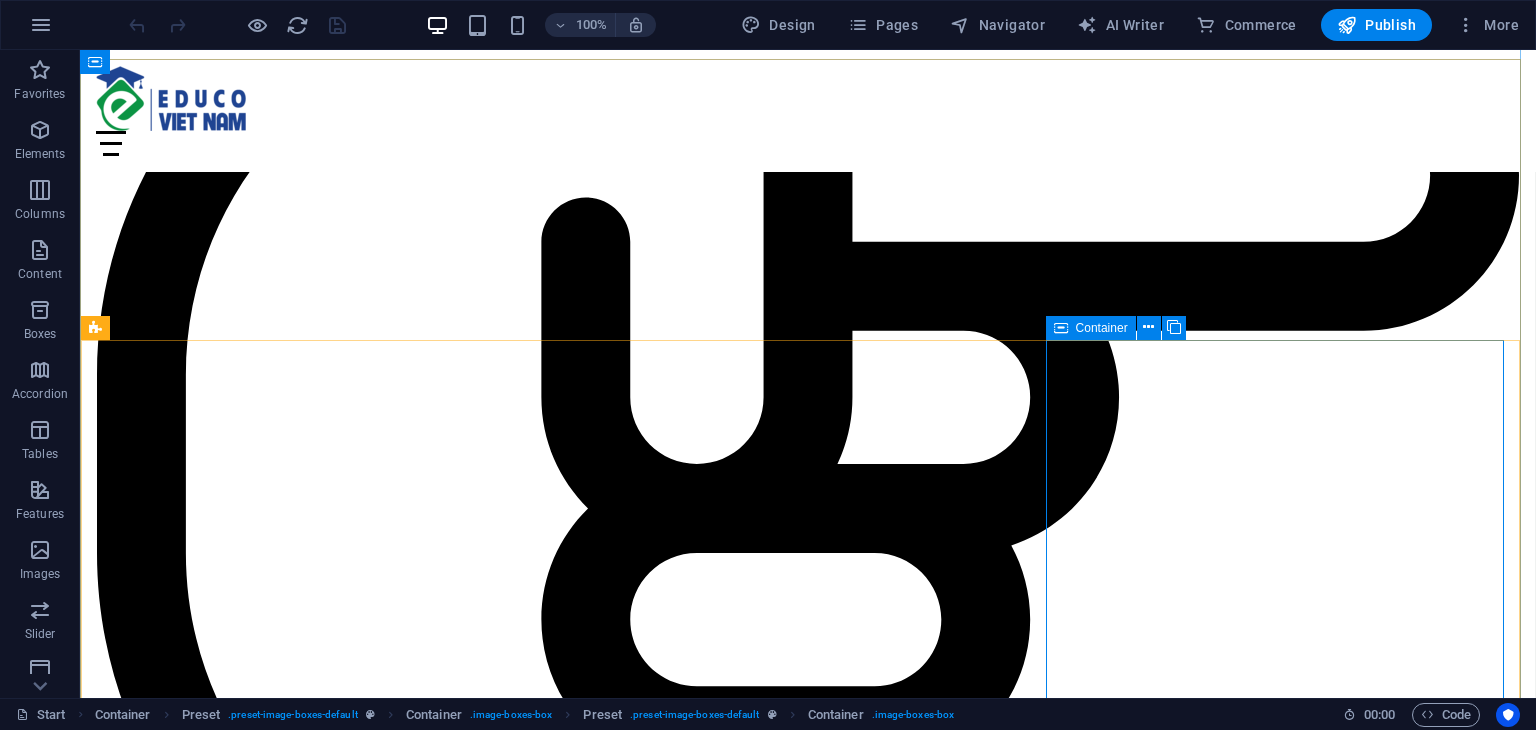 click on "Add elements" at bounding box center [749, 91282] 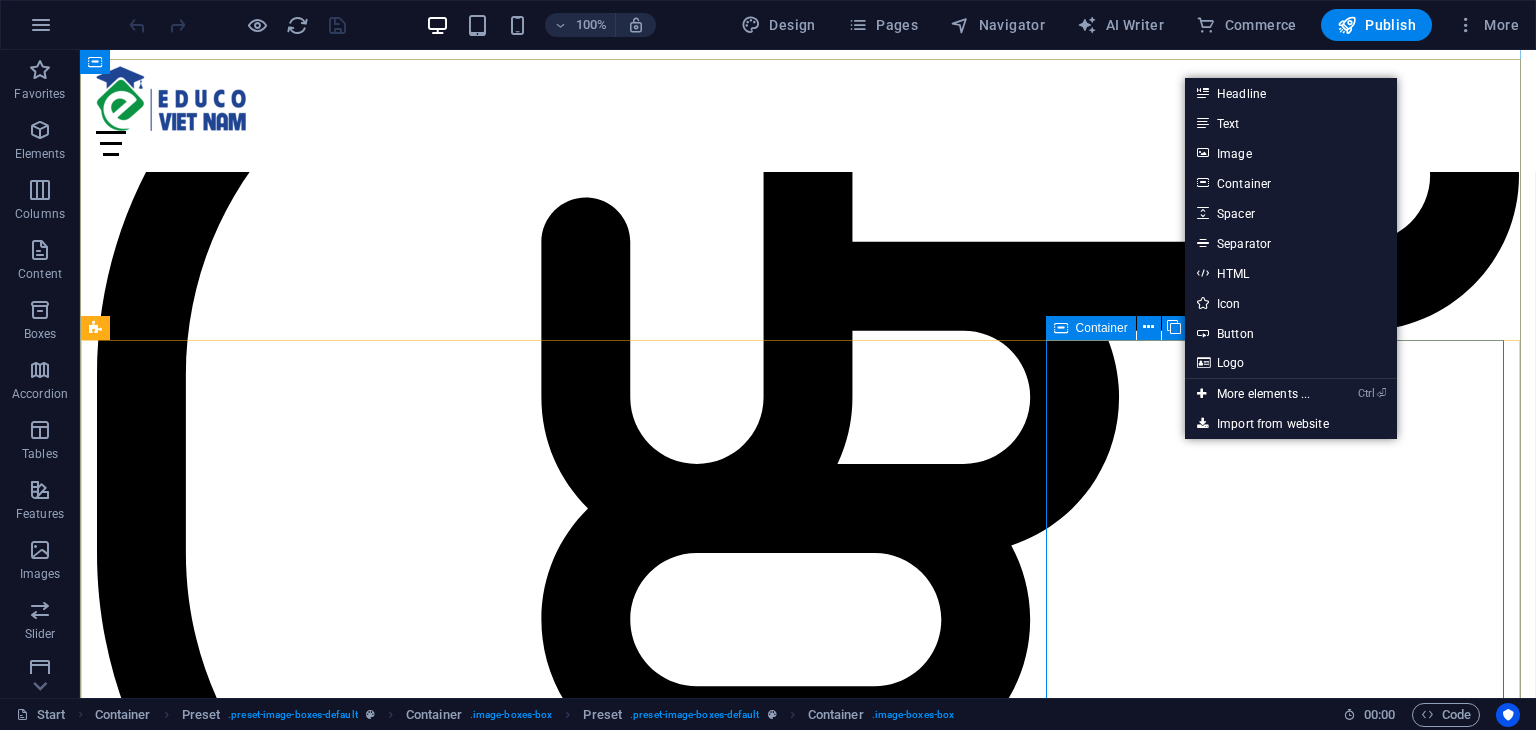 click on "Drop content here or  Add elements  Paste clipboard" at bounding box center (808, 91252) 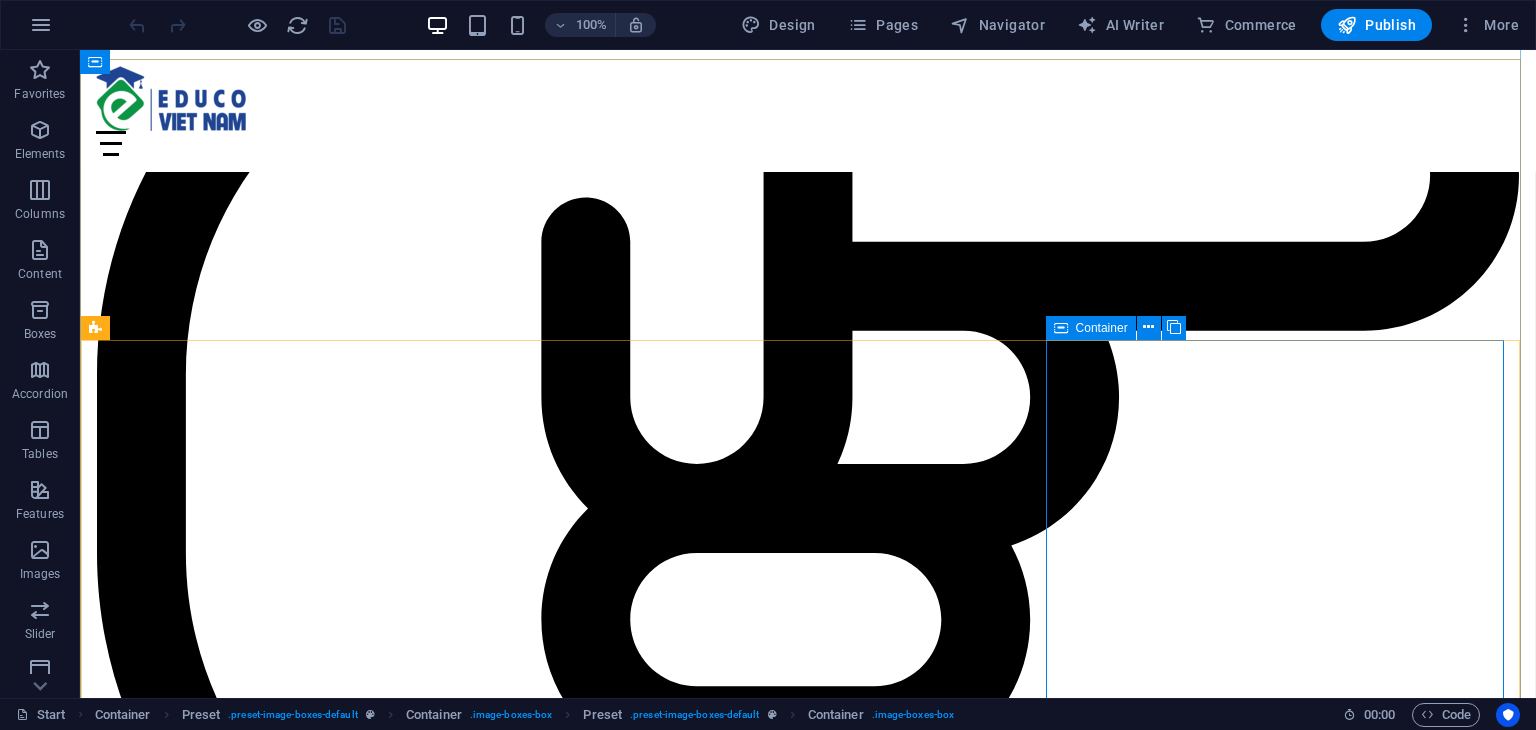 click on "Add elements" at bounding box center (749, 91282) 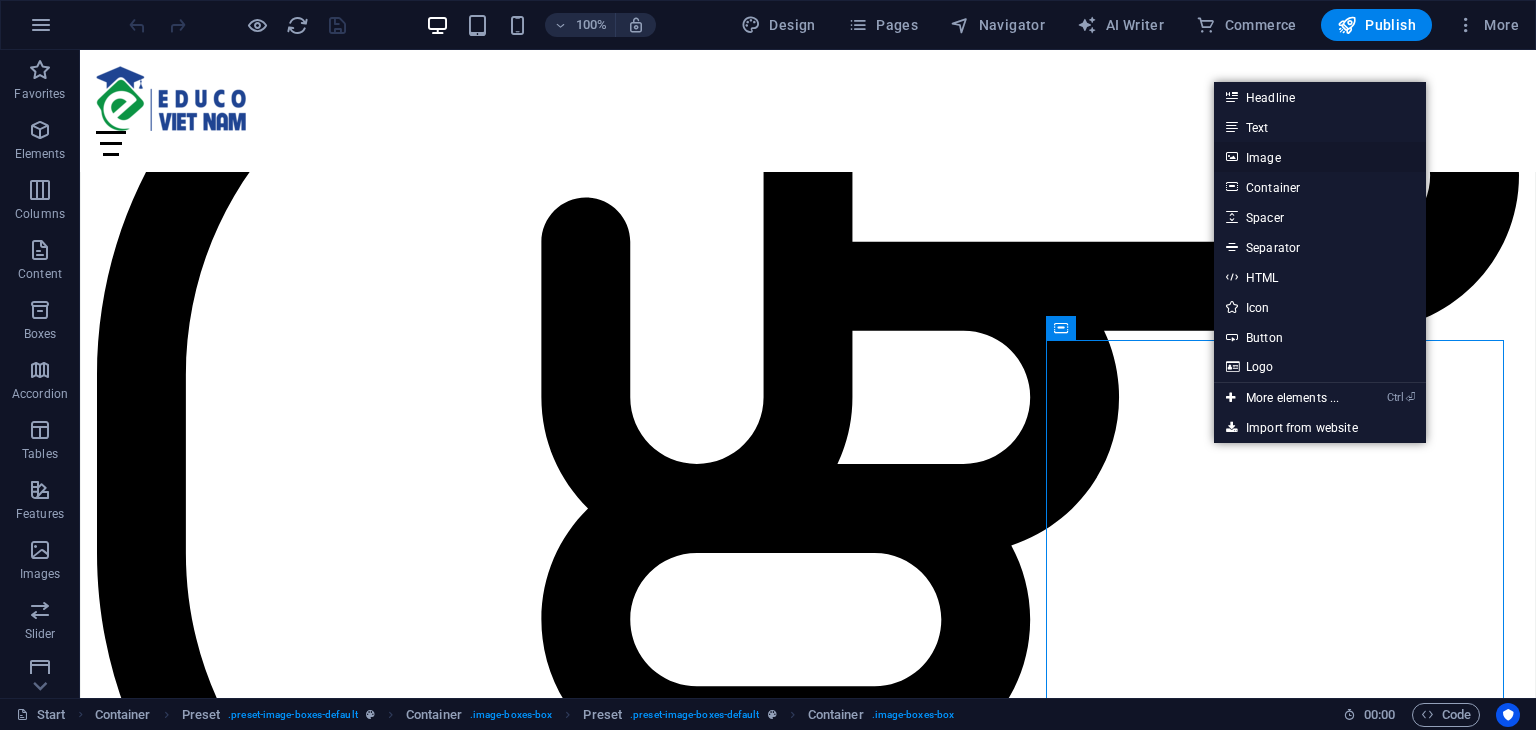 click on "Image" at bounding box center [1320, 157] 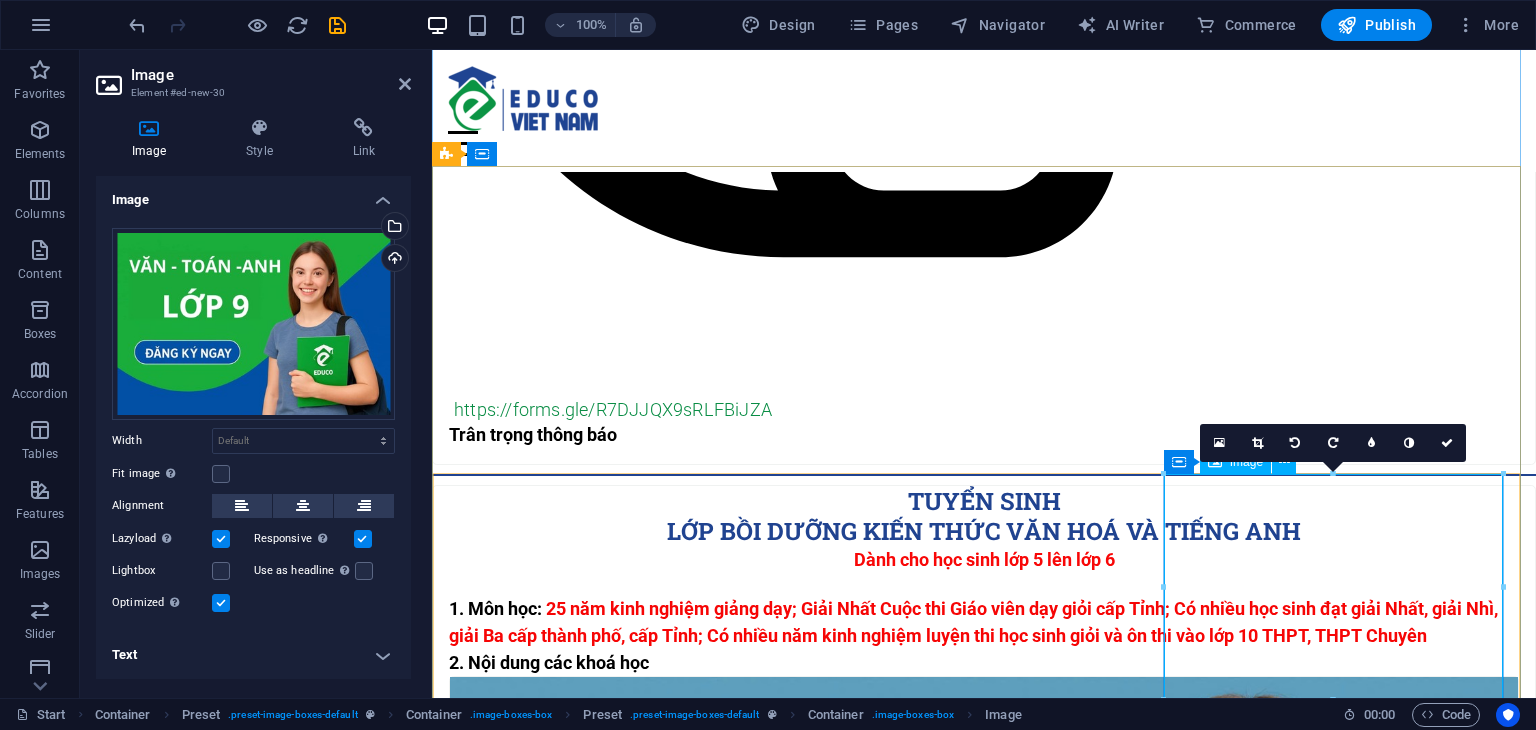 scroll, scrollTop: 5099, scrollLeft: 0, axis: vertical 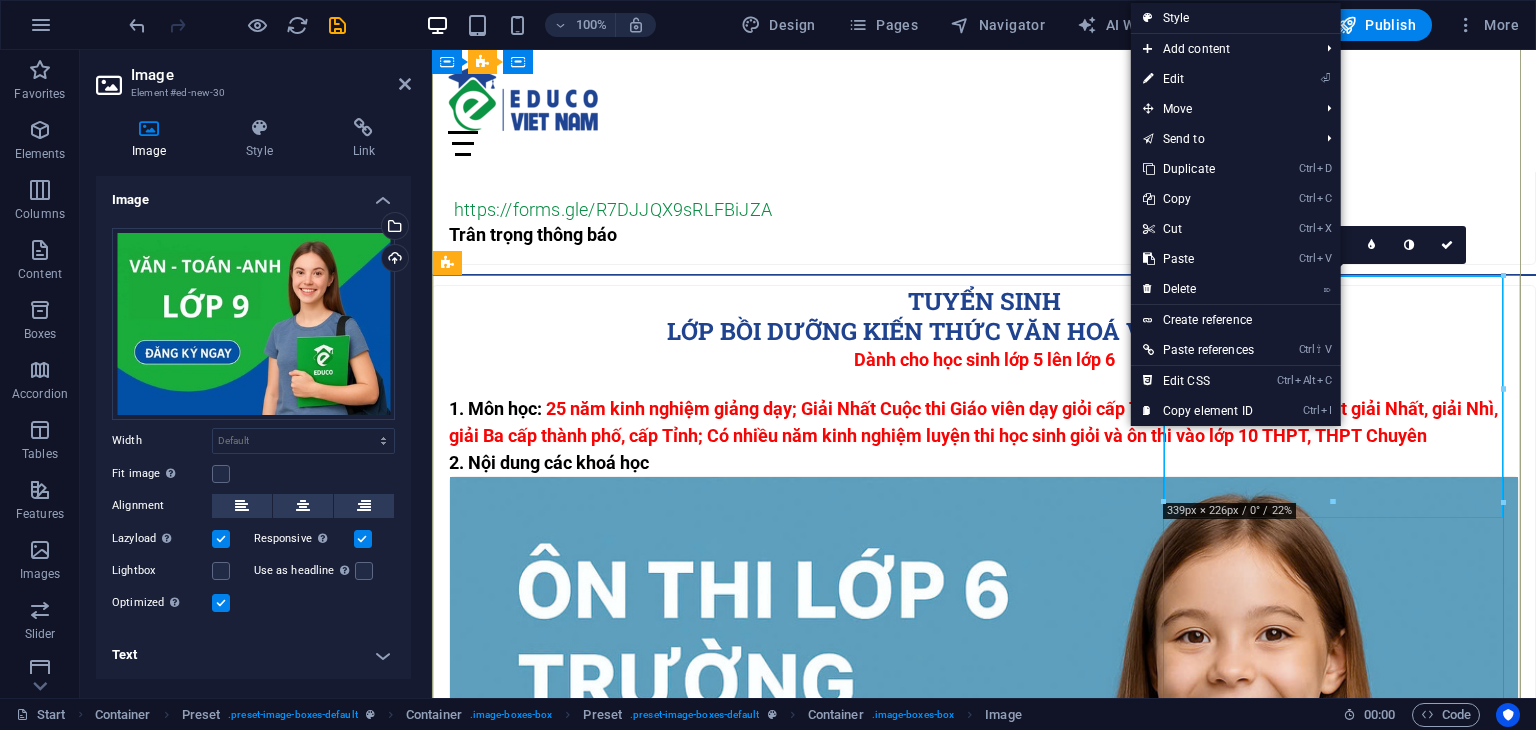 click at bounding box center (984, 69808) 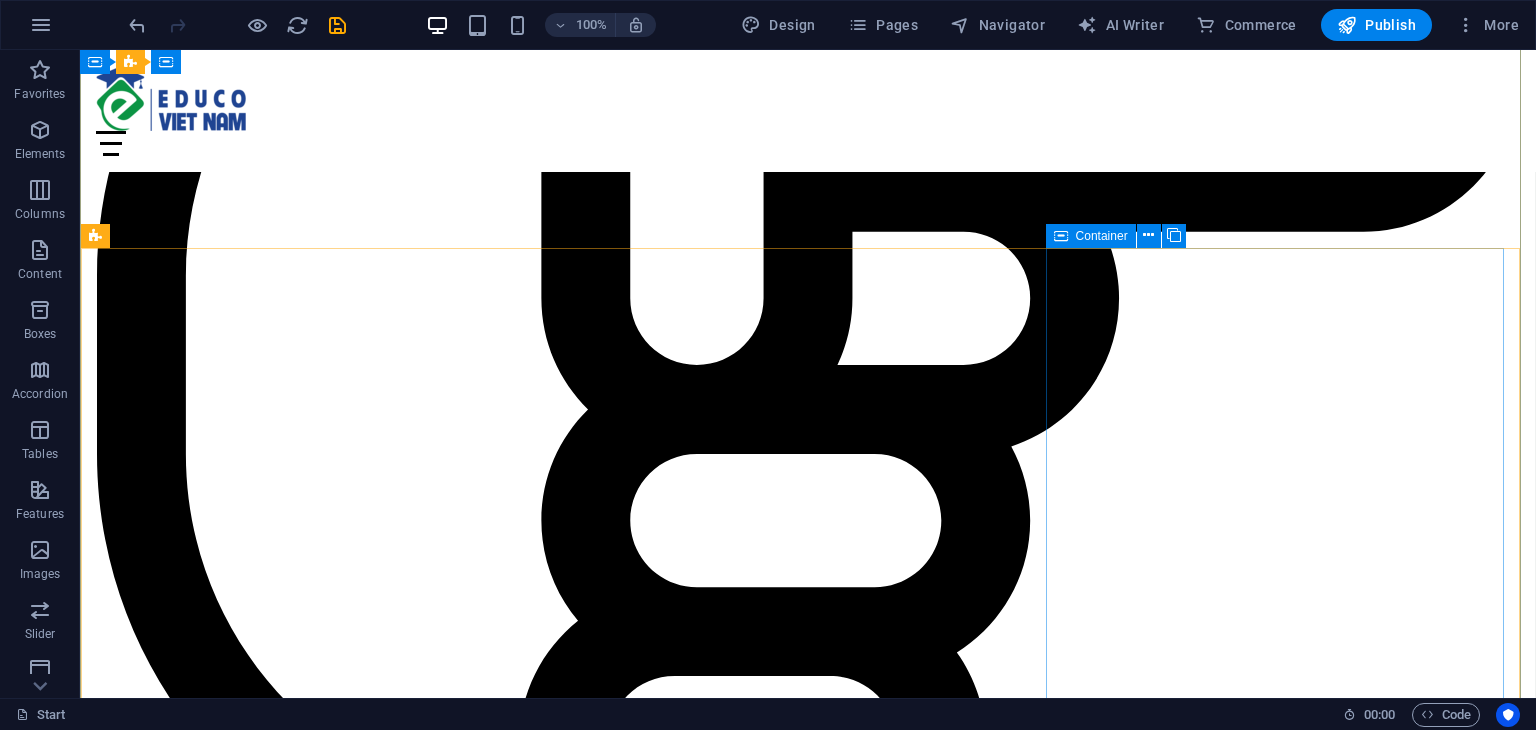 scroll, scrollTop: 5092, scrollLeft: 0, axis: vertical 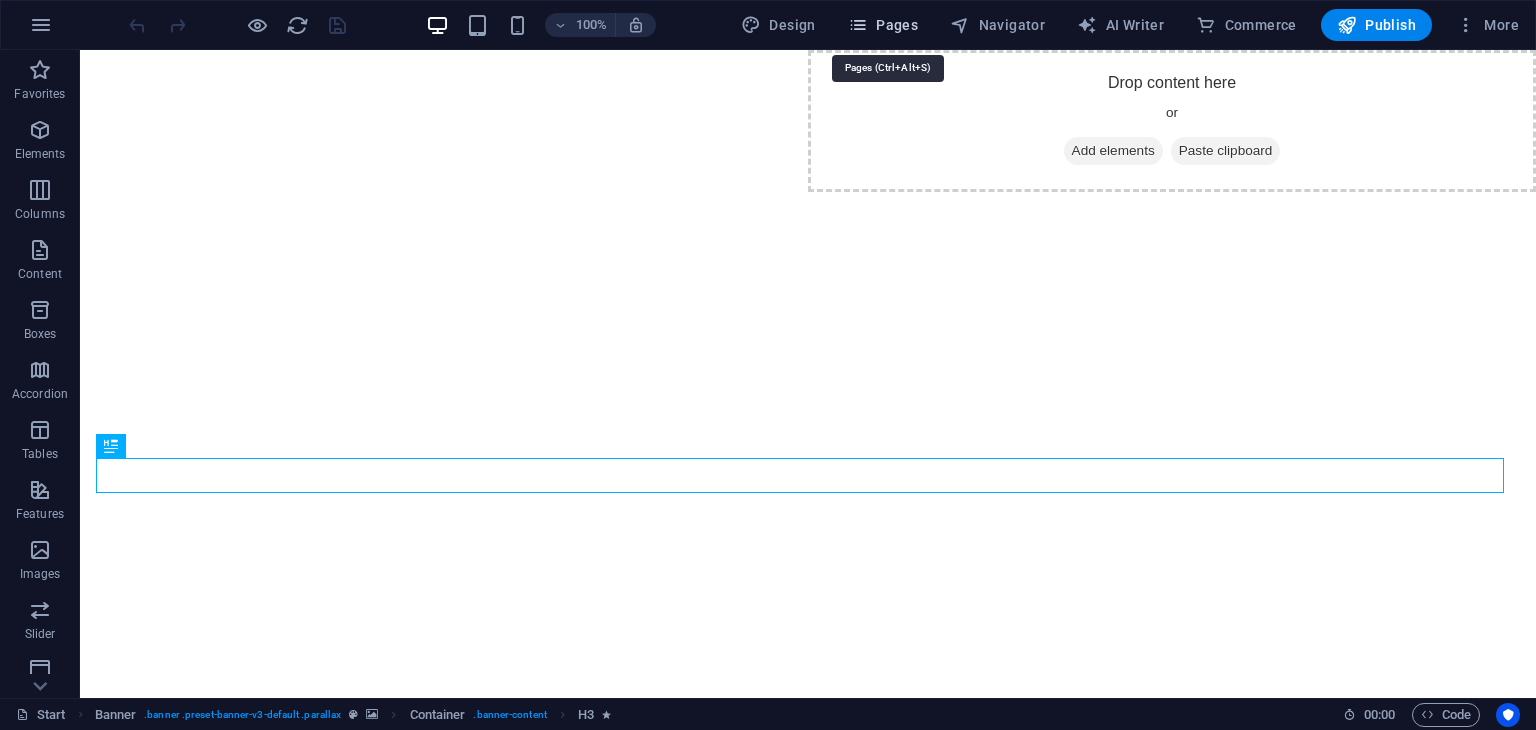 drag, startPoint x: 948, startPoint y: 56, endPoint x: 924, endPoint y: 29, distance: 36.124783 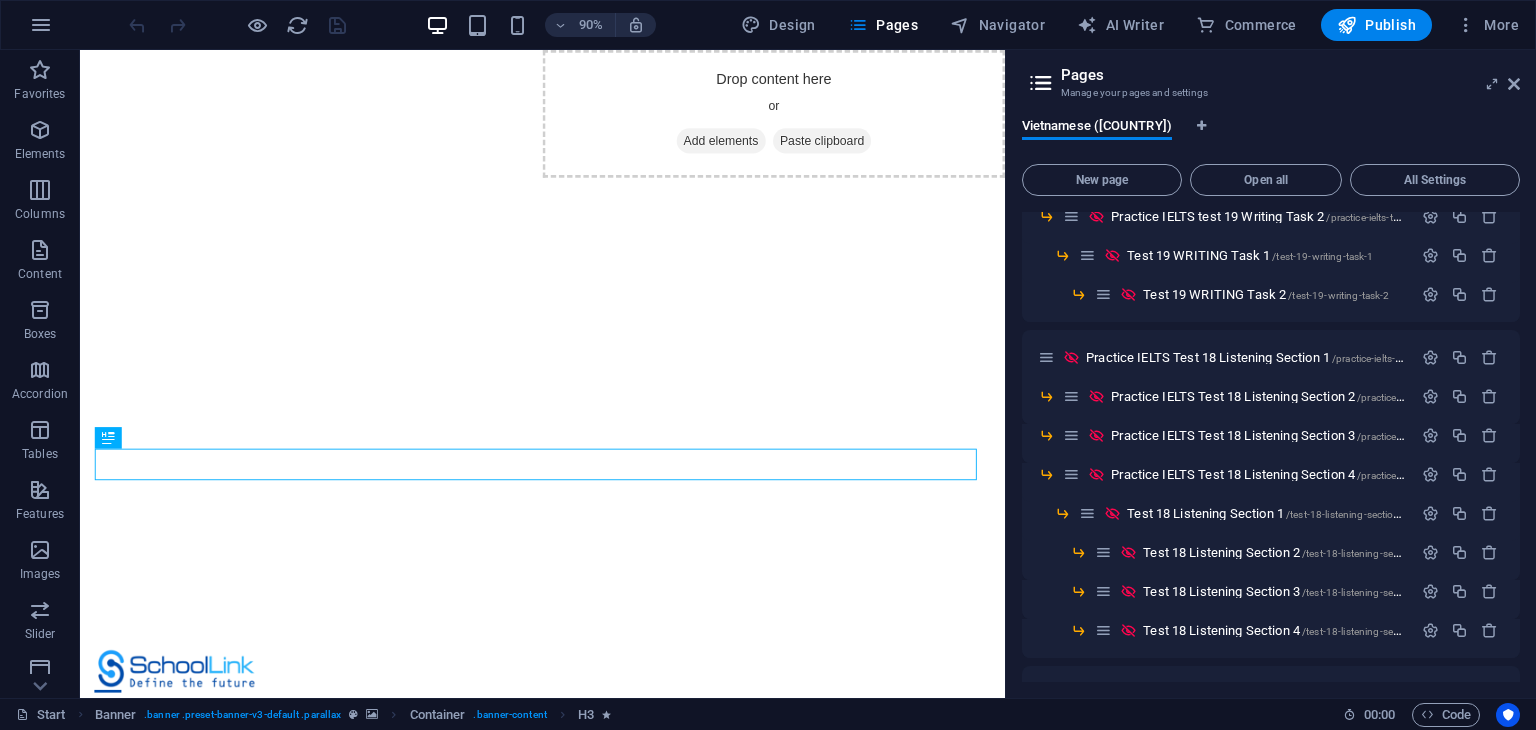 scroll, scrollTop: 1000, scrollLeft: 0, axis: vertical 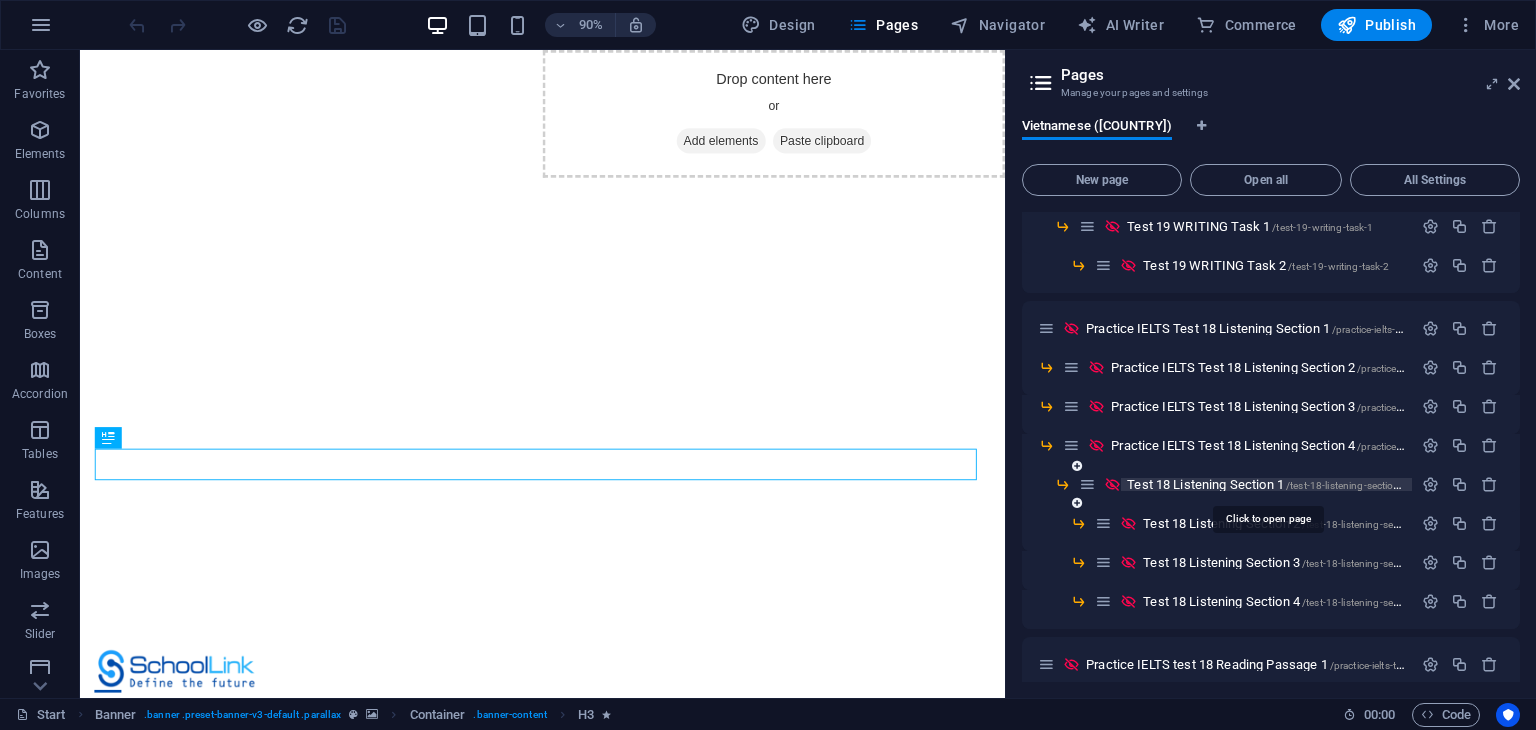 click on "Test 18 Listening Section 1 /test-18-listening-section-1" at bounding box center (1268, 484) 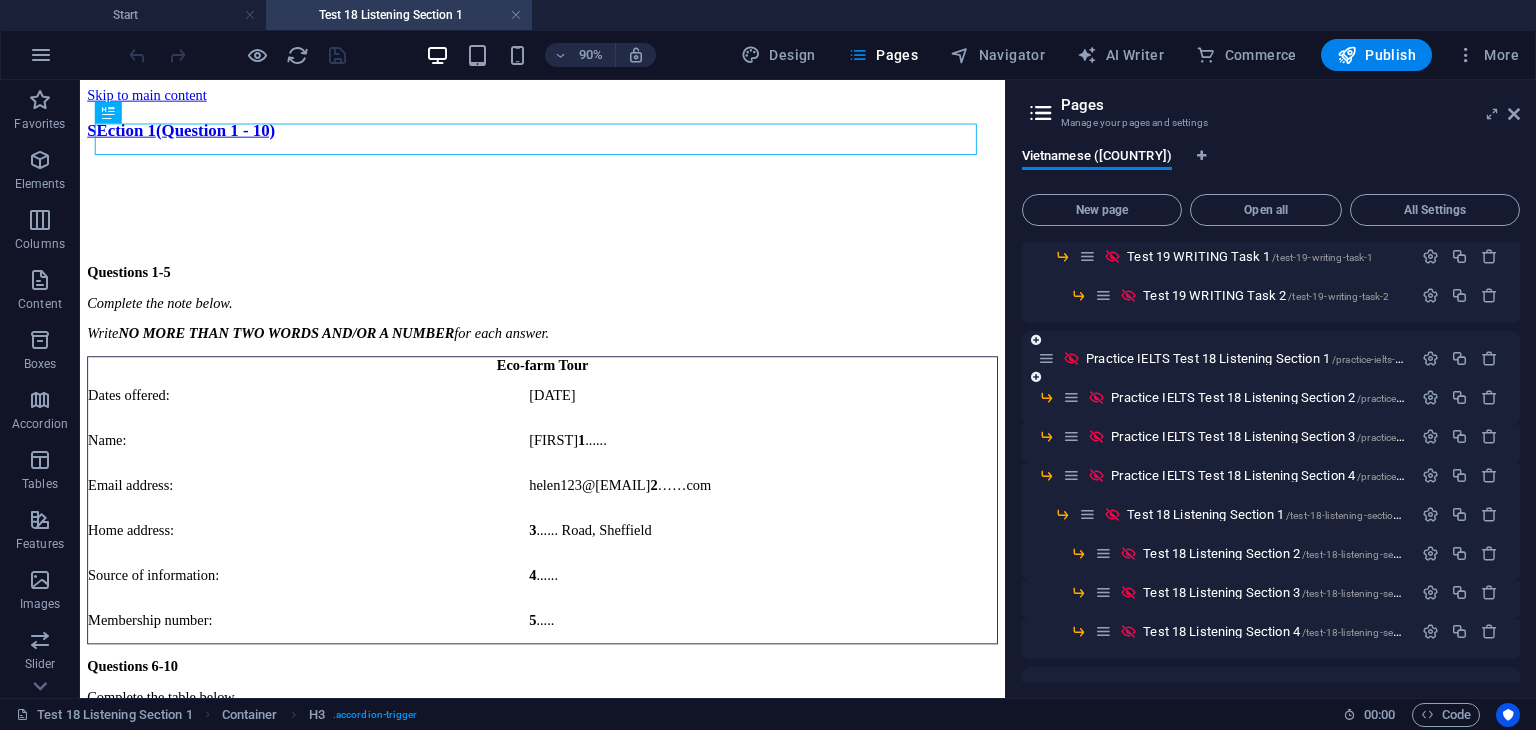 scroll, scrollTop: 0, scrollLeft: 0, axis: both 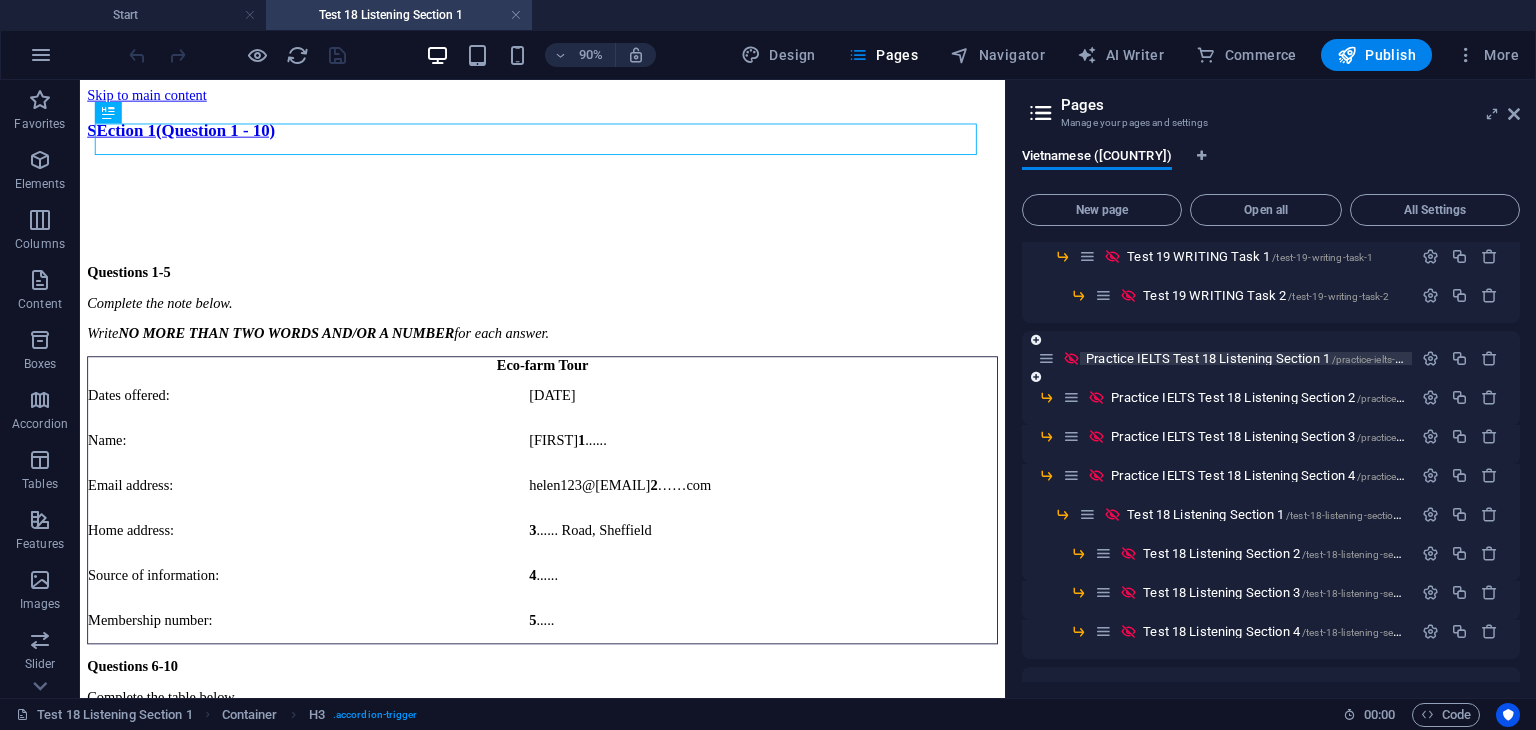 click on "Practice IELTS Test 18 Listening Section 1 /practice-ielts-test-18-listening-section-1" at bounding box center [1300, 358] 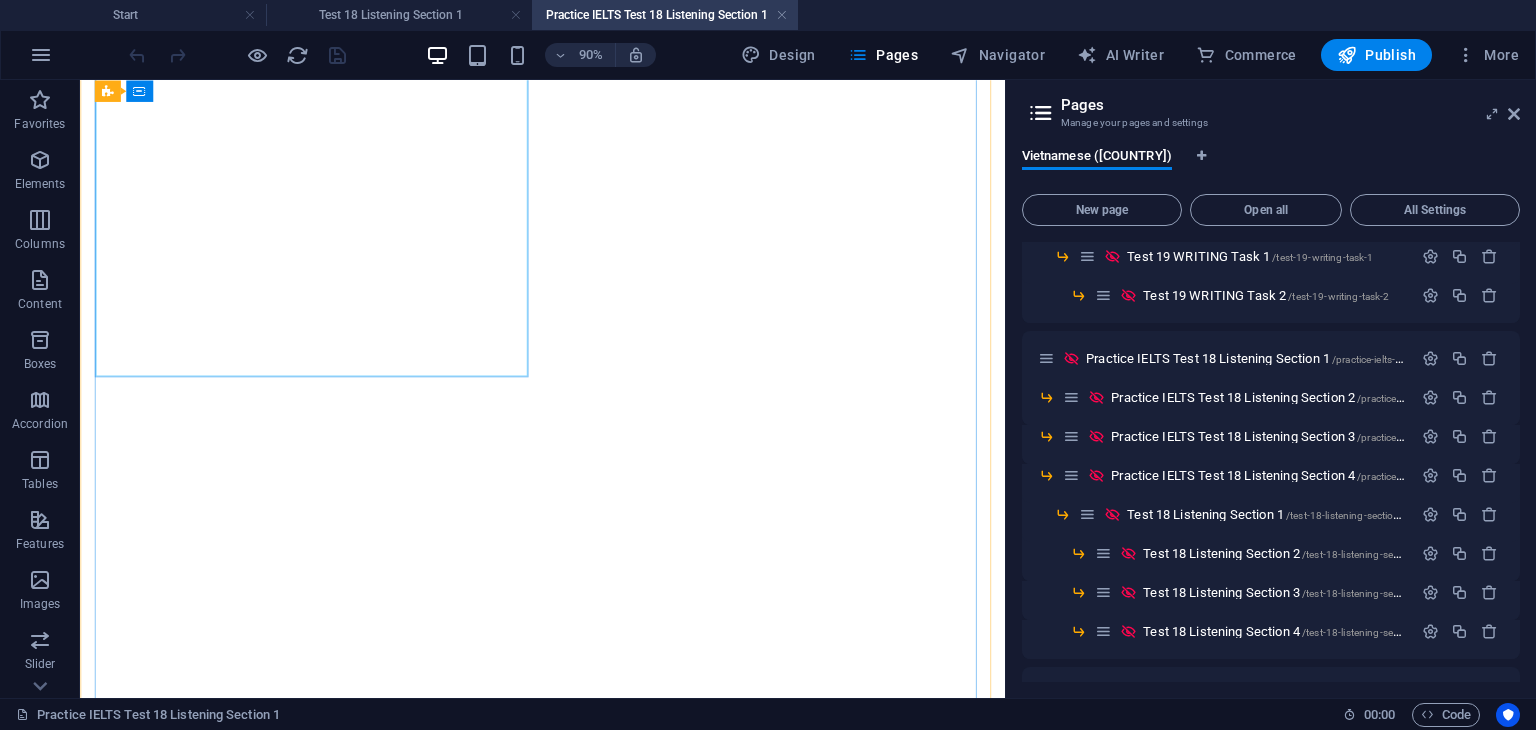 scroll, scrollTop: 700, scrollLeft: 0, axis: vertical 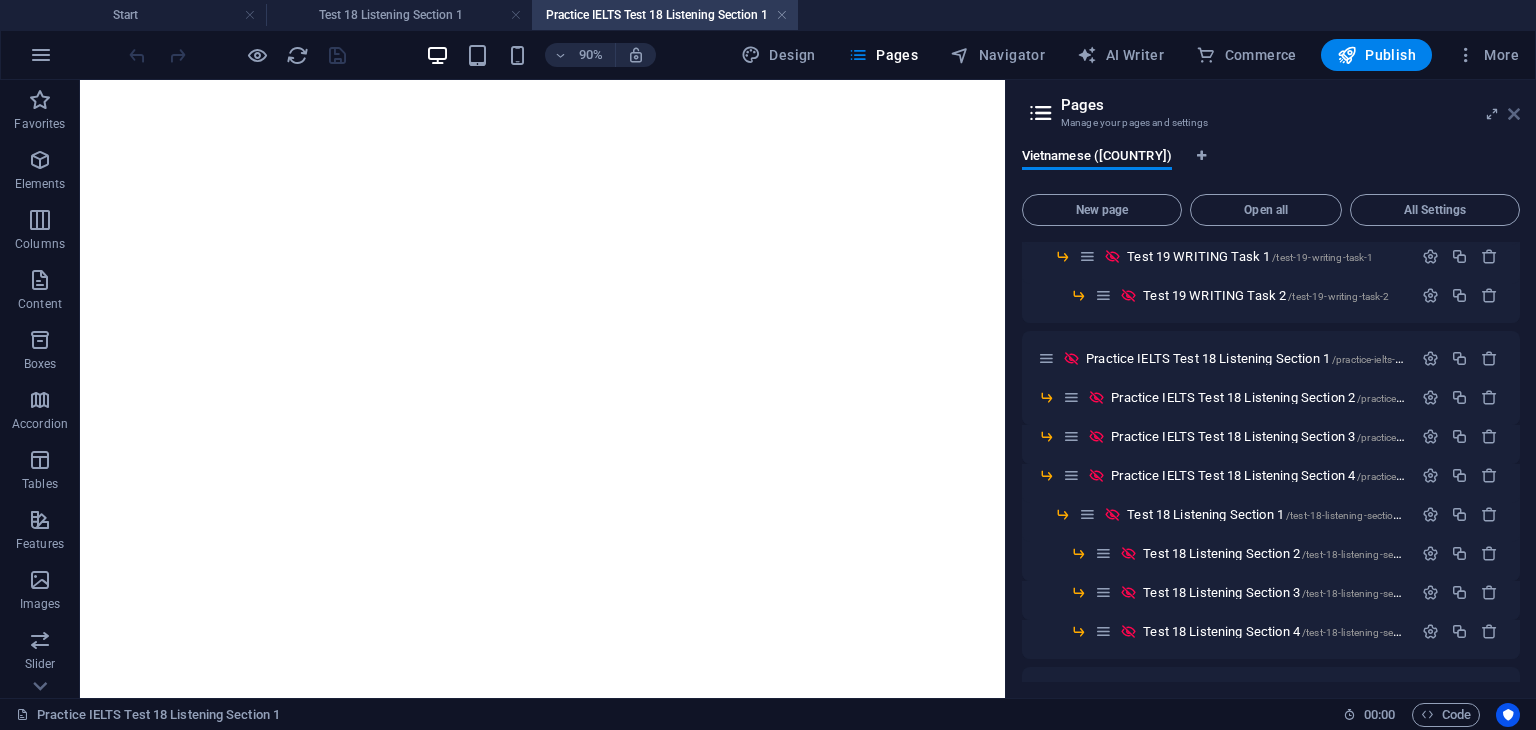 click at bounding box center (1514, 114) 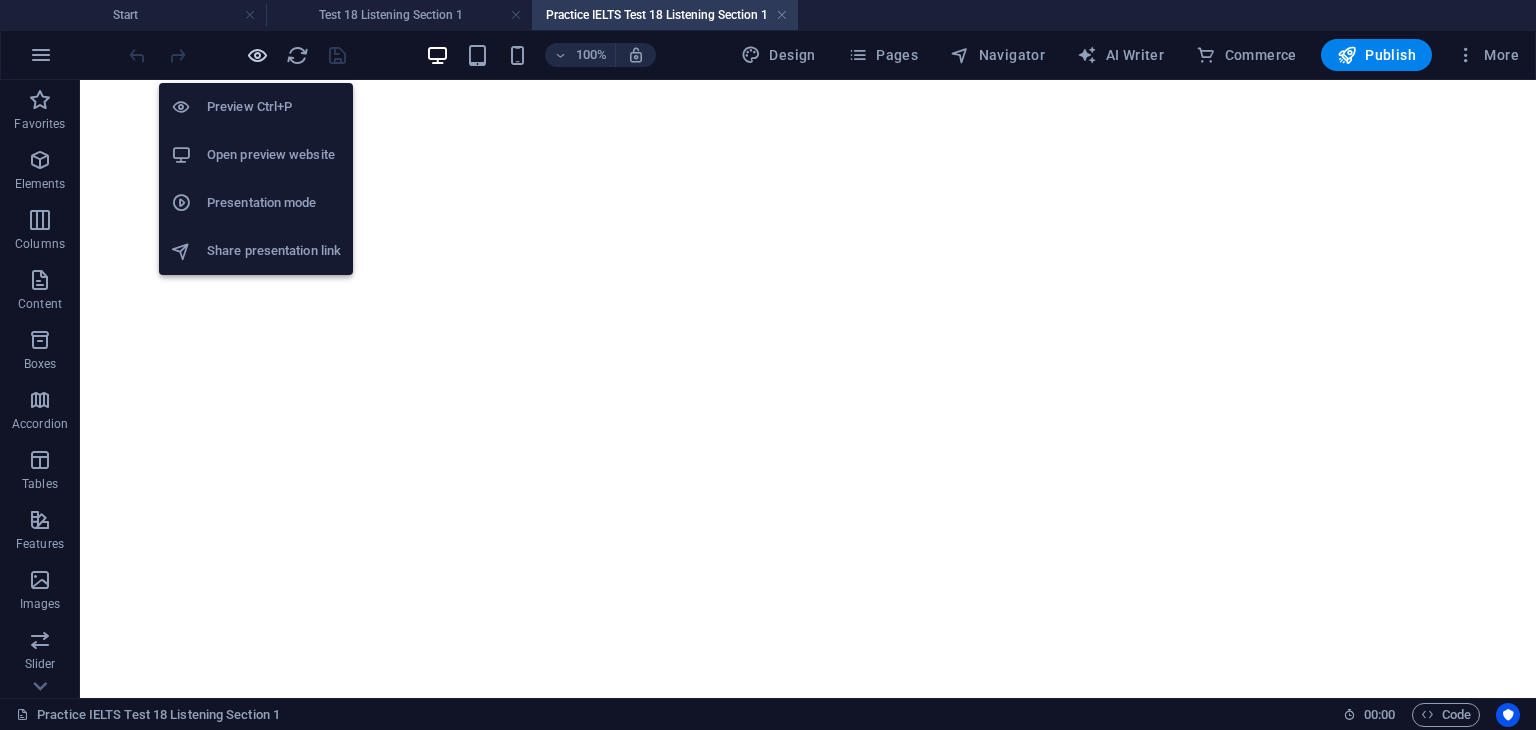 click at bounding box center (257, 55) 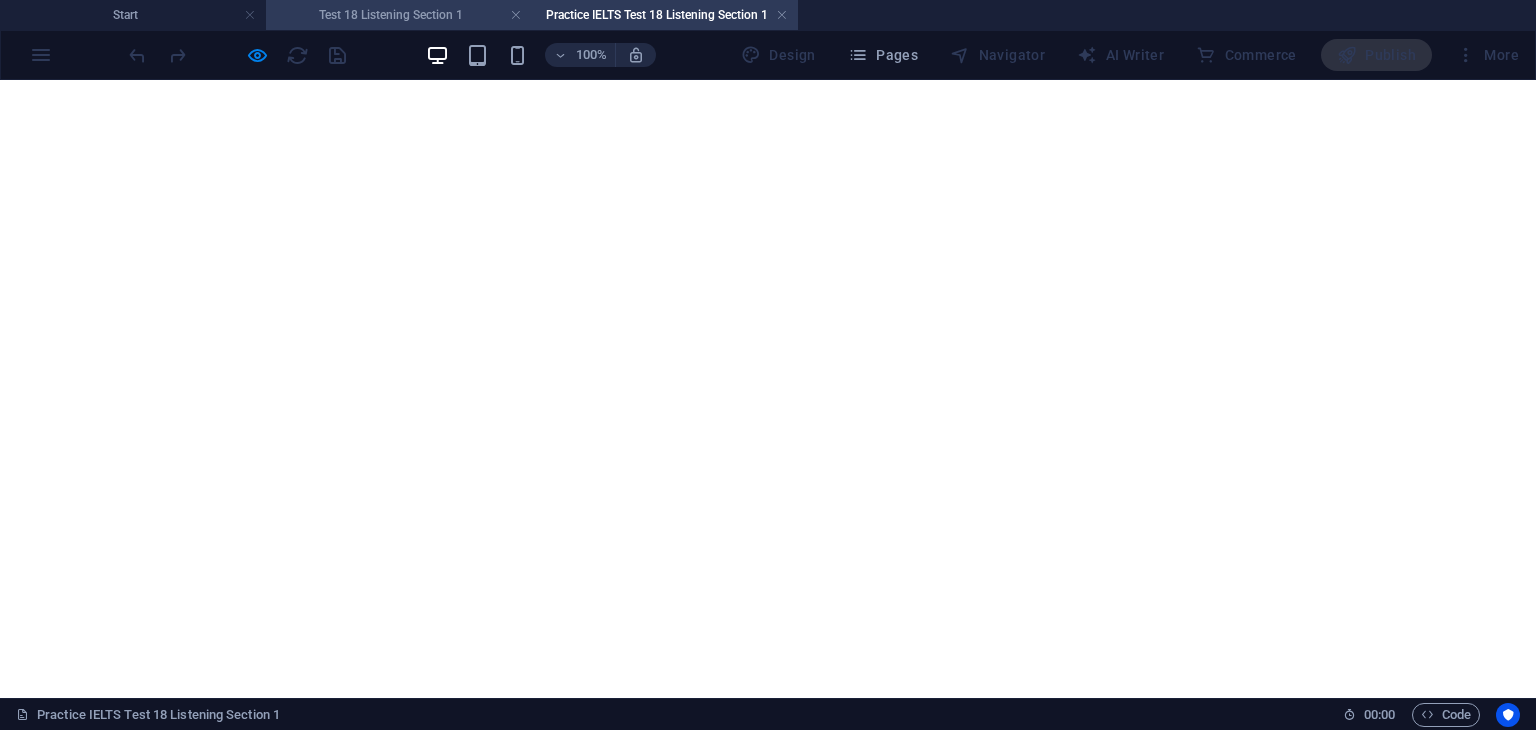 click on "Test 18 Listening Section 1" at bounding box center (399, 15) 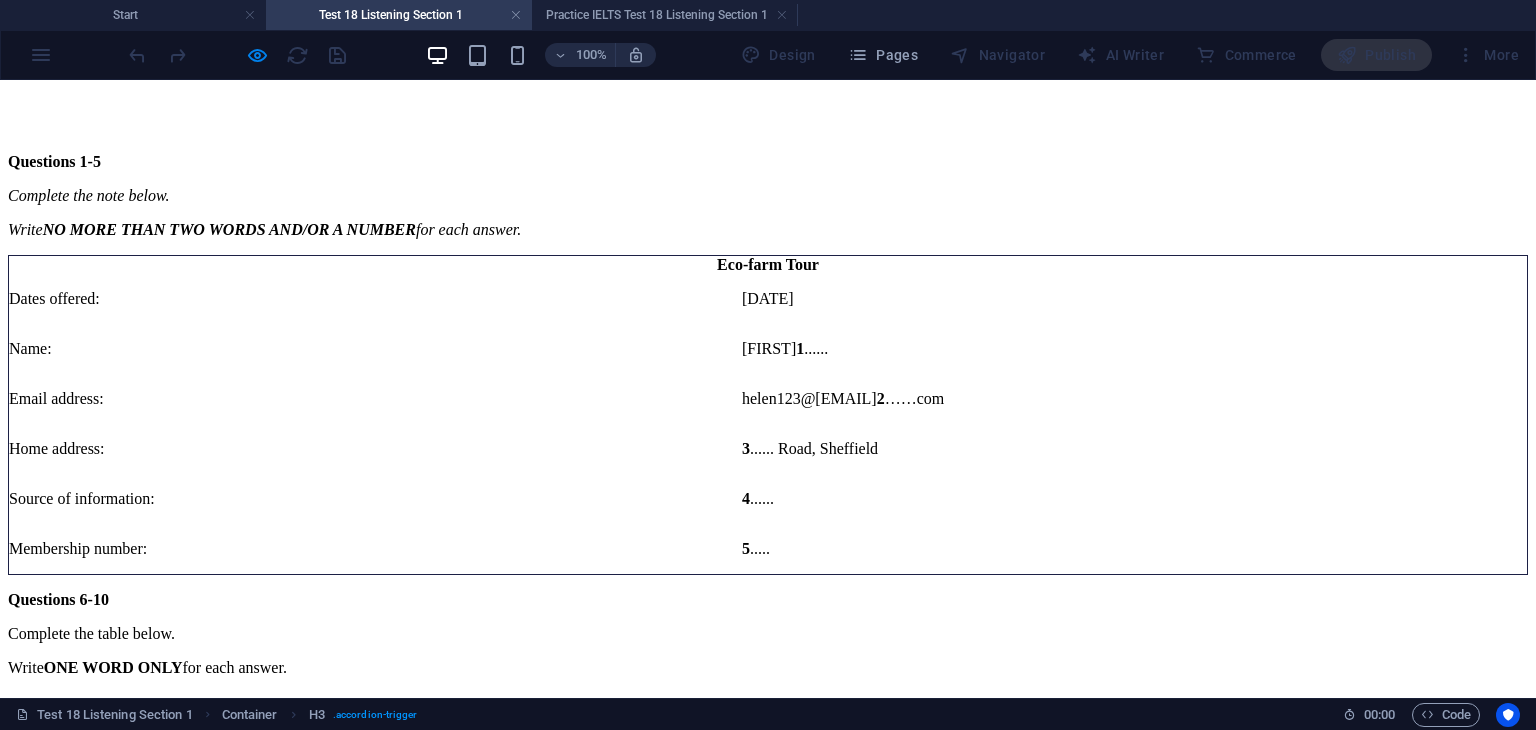 scroll, scrollTop: 161, scrollLeft: 0, axis: vertical 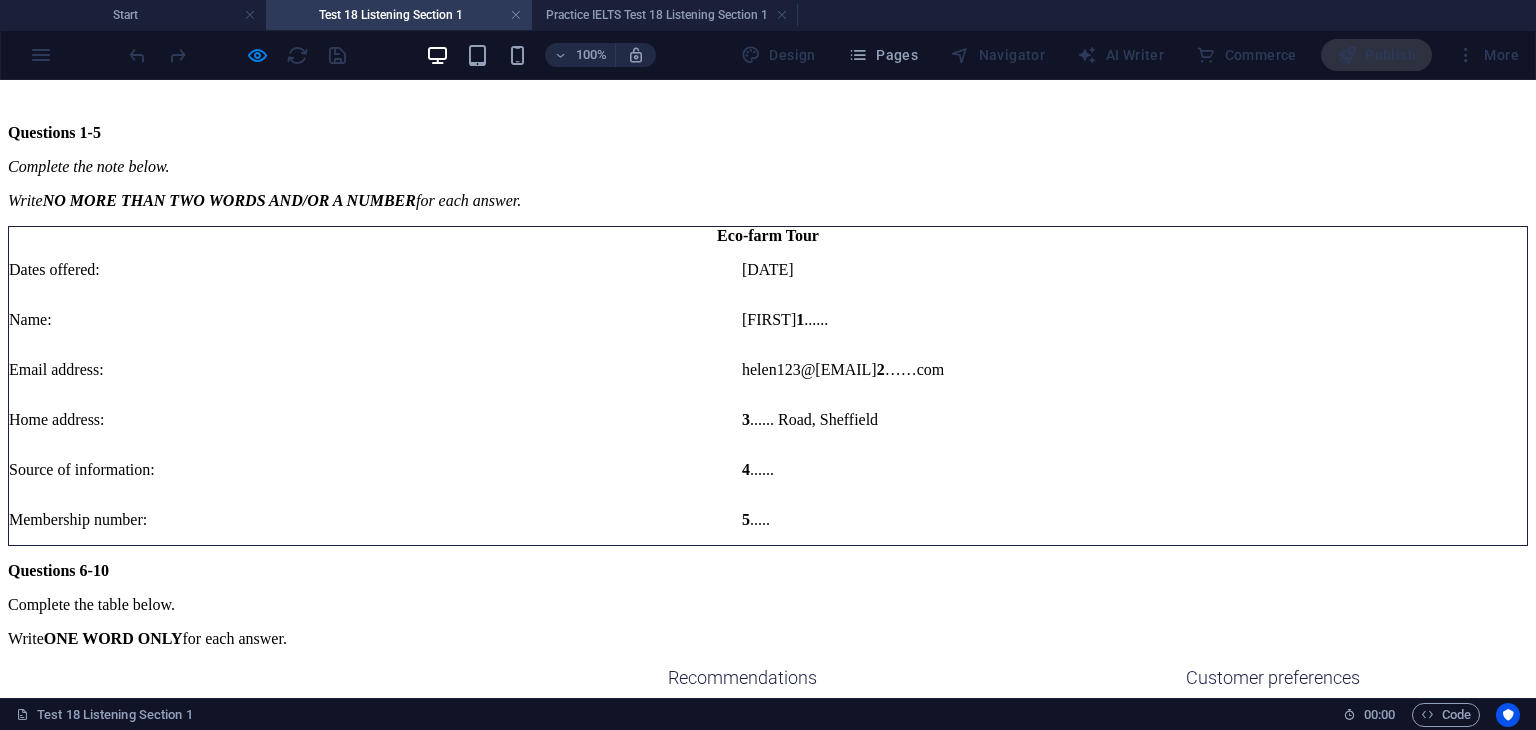 click on "6-20 June" at bounding box center (1131, 270) 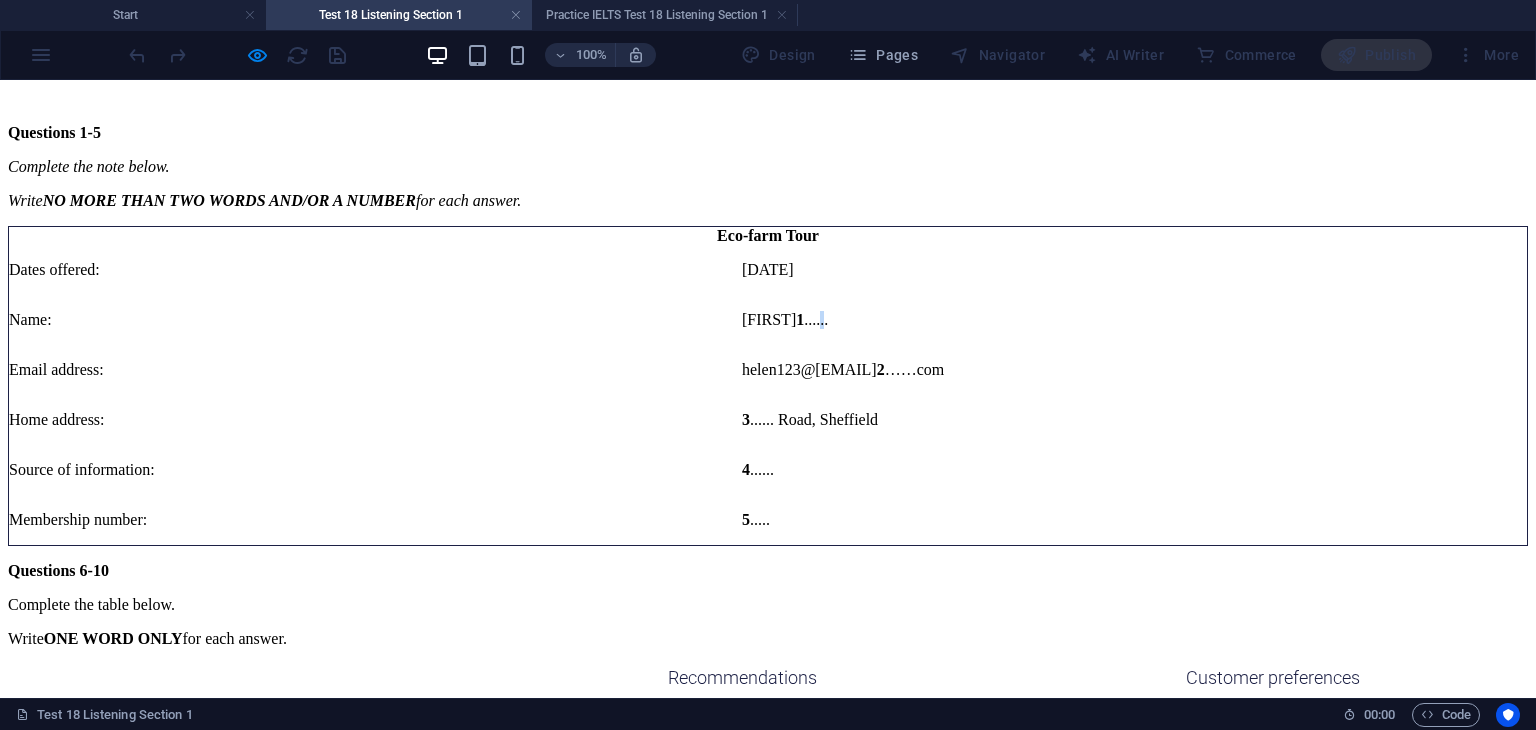 click on "Helen  1 ......" at bounding box center (1131, 320) 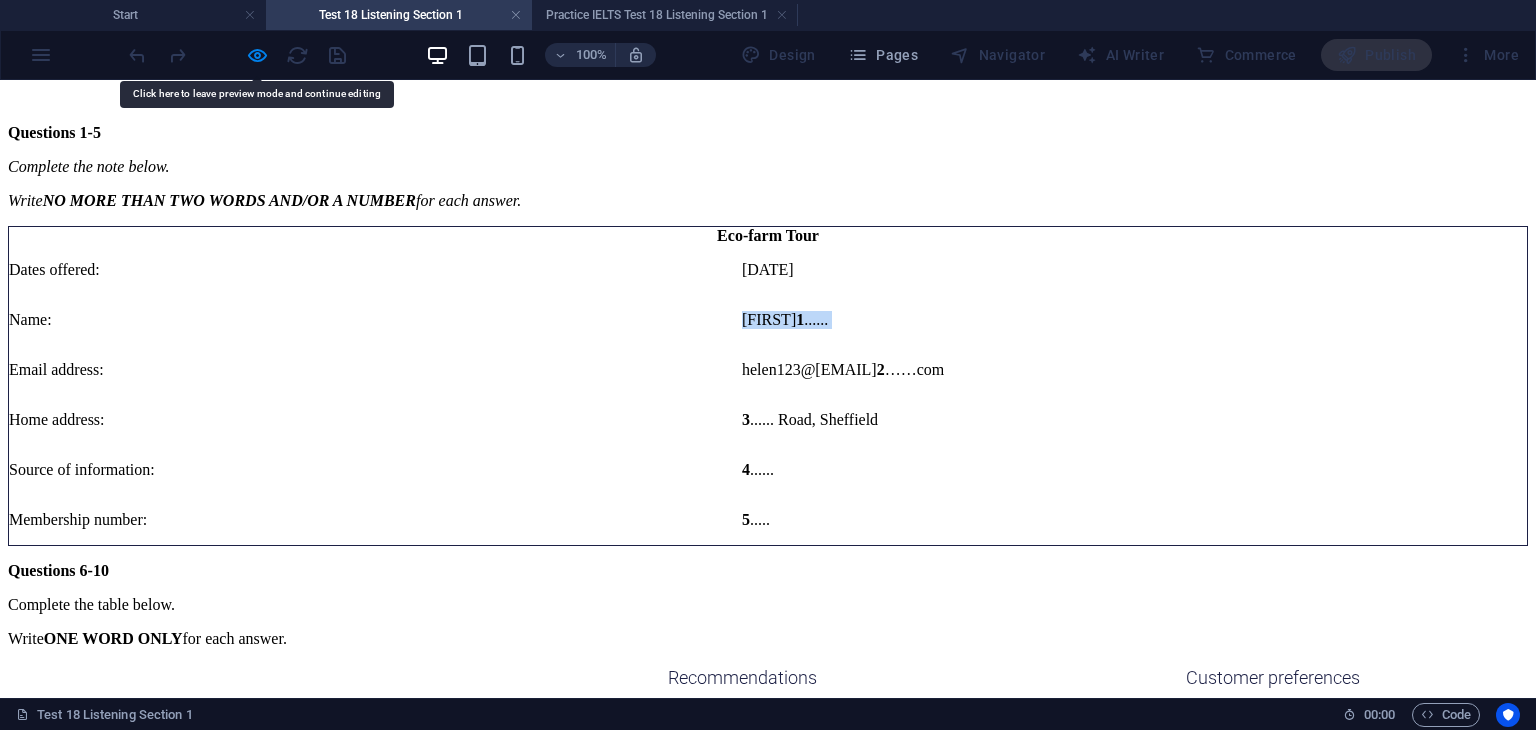 click on "Helen  1 ......" at bounding box center [1131, 320] 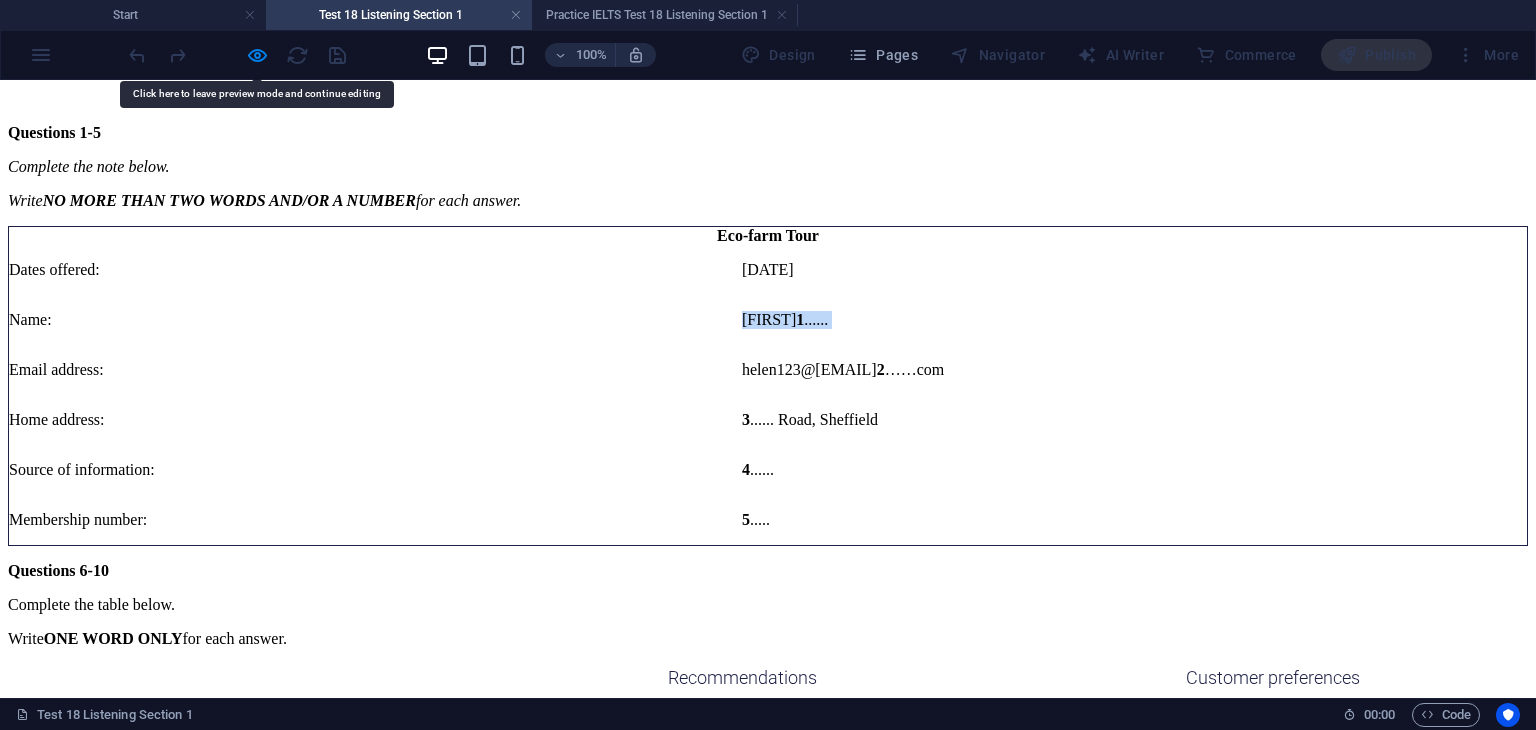 click on "Helen  1 ......" at bounding box center [1131, 320] 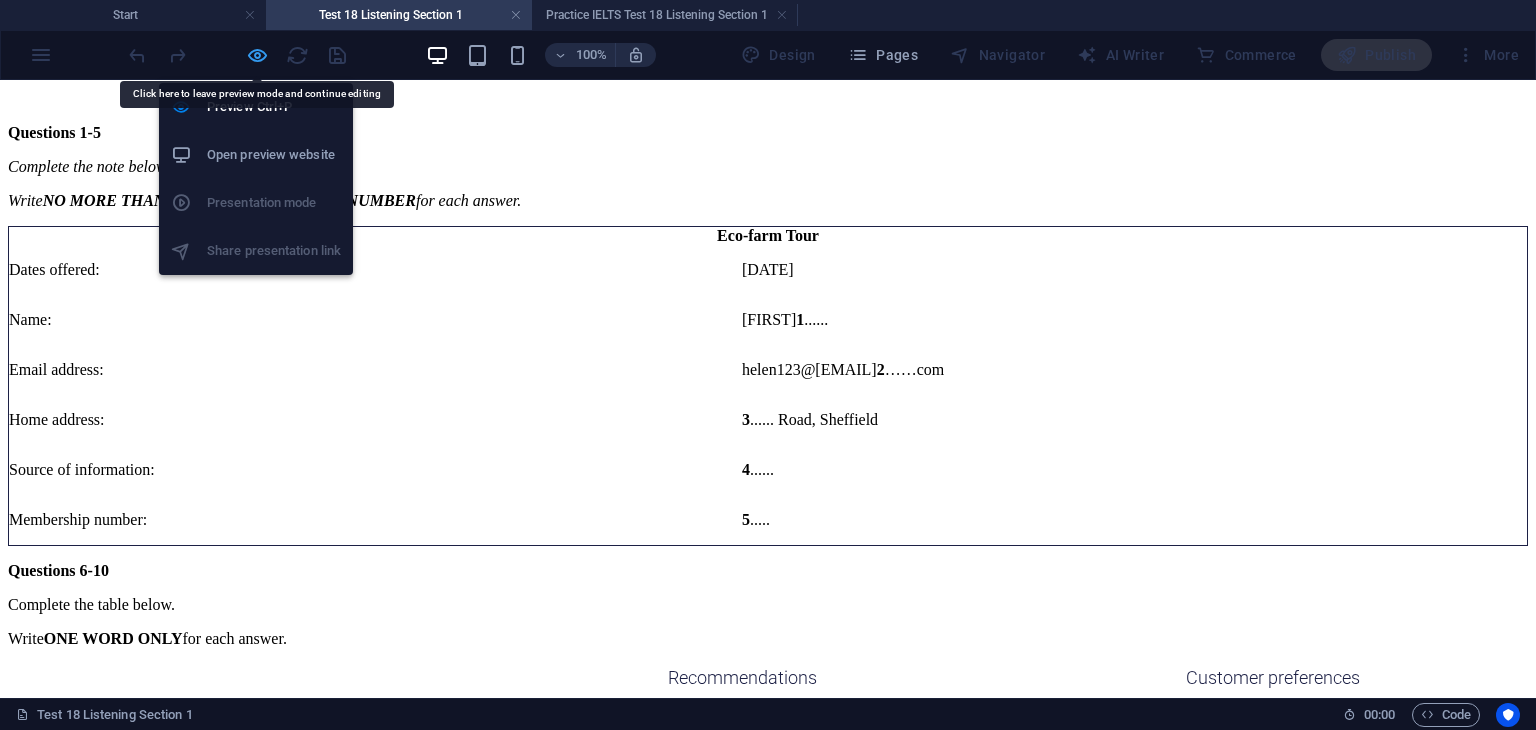 click at bounding box center [257, 55] 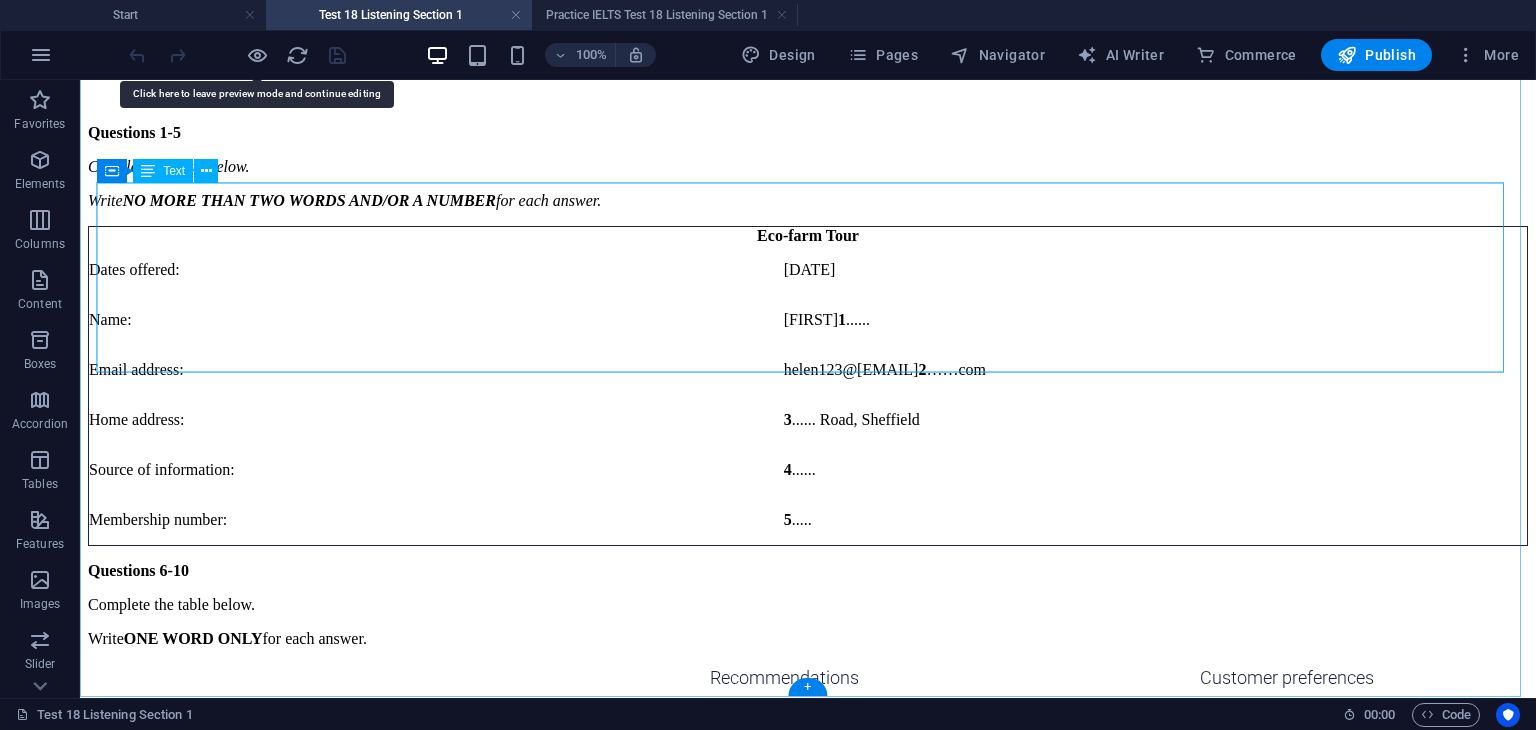 click on "Eco-farm Tour Dates offered: 6-20 June Name:   Helen  1 ......   Email address: helen123@ 2 ......com   Home address: 3 ...... Road, Sheffield   Source of information: 4 ...... Membership number: 5 ....." at bounding box center [808, 386] 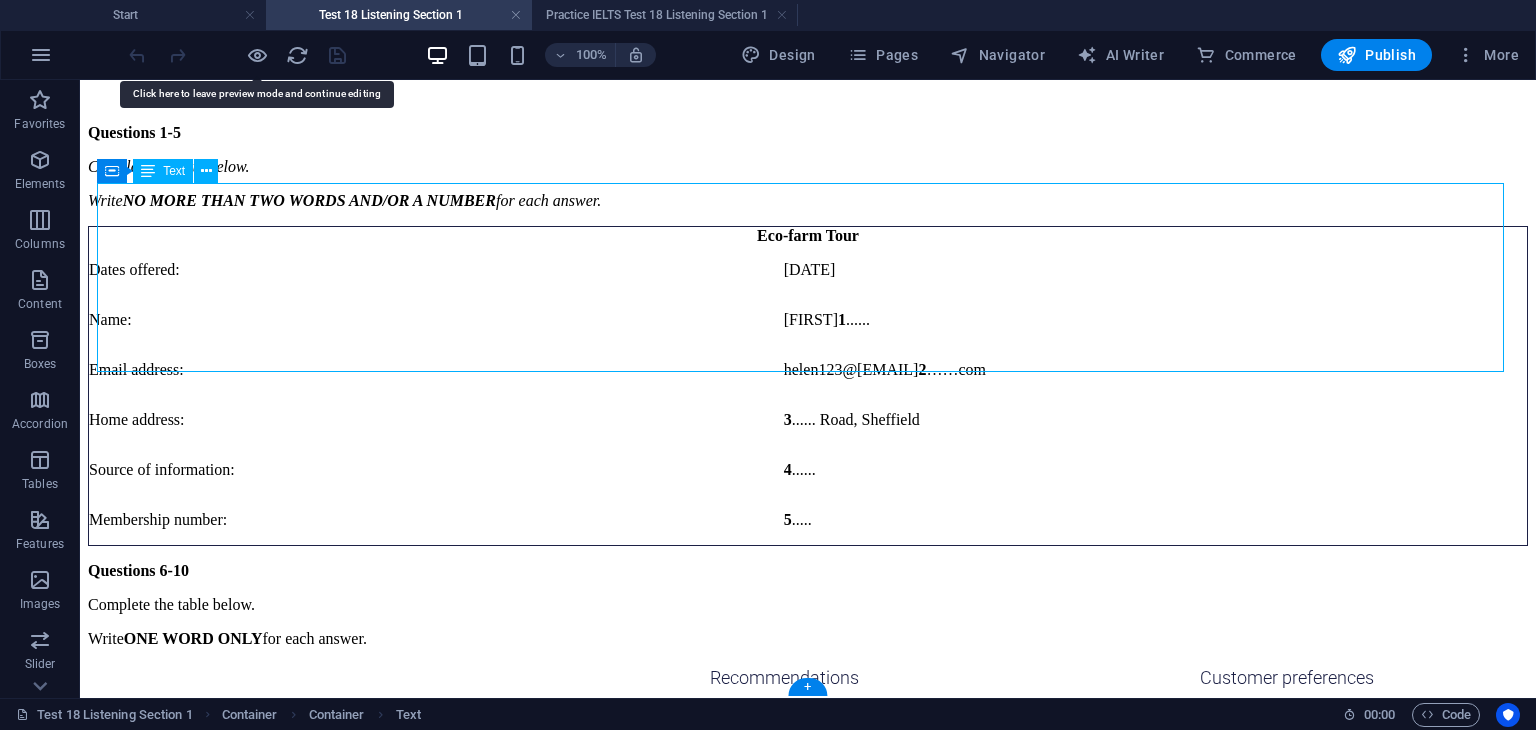 click on "Eco-farm Tour Dates offered: 6-20 June Name:   Helen  1 ......   Email address: helen123@ 2 ......com   Home address: 3 ...... Road, Sheffield   Source of information: 4 ...... Membership number: 5 ....." at bounding box center (808, 386) 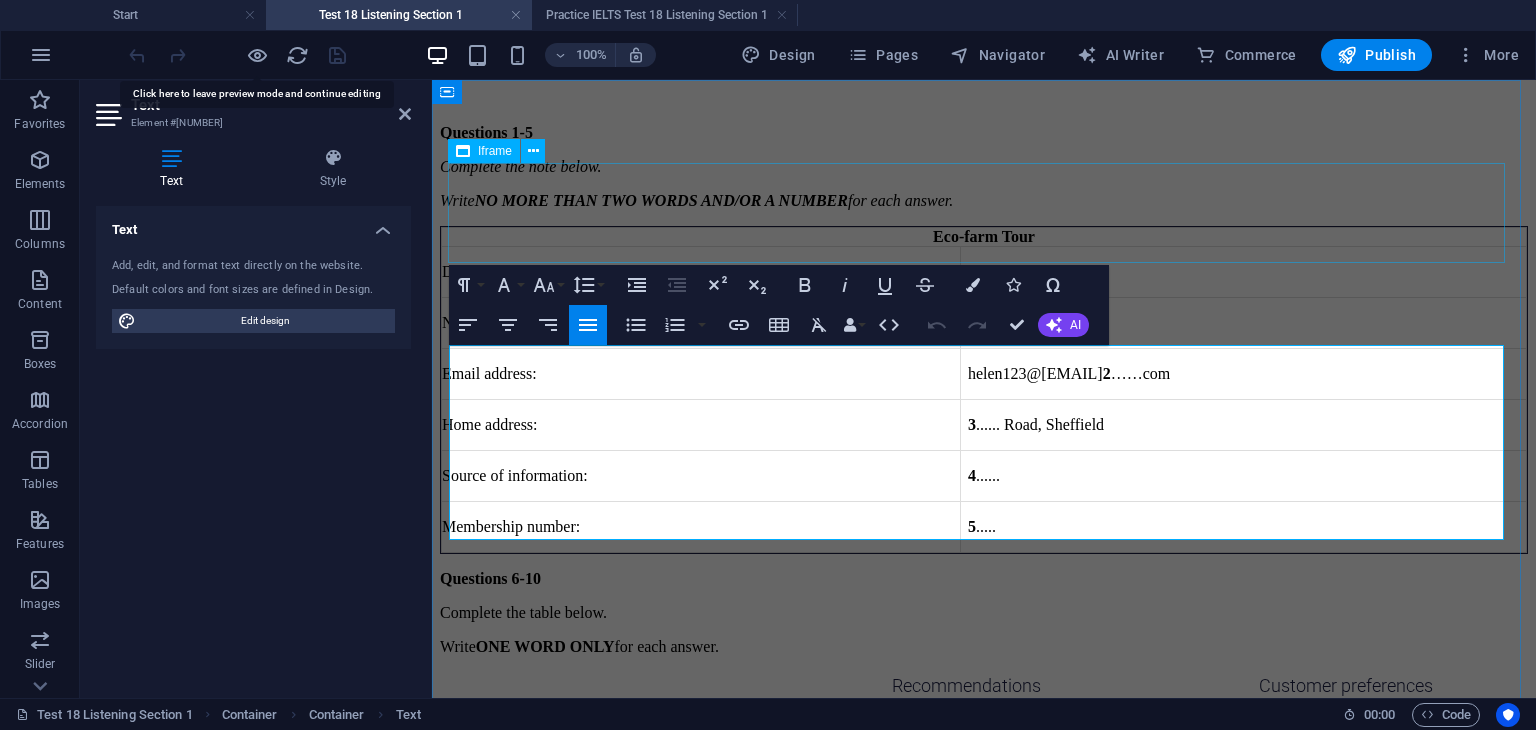 scroll, scrollTop: 0, scrollLeft: 0, axis: both 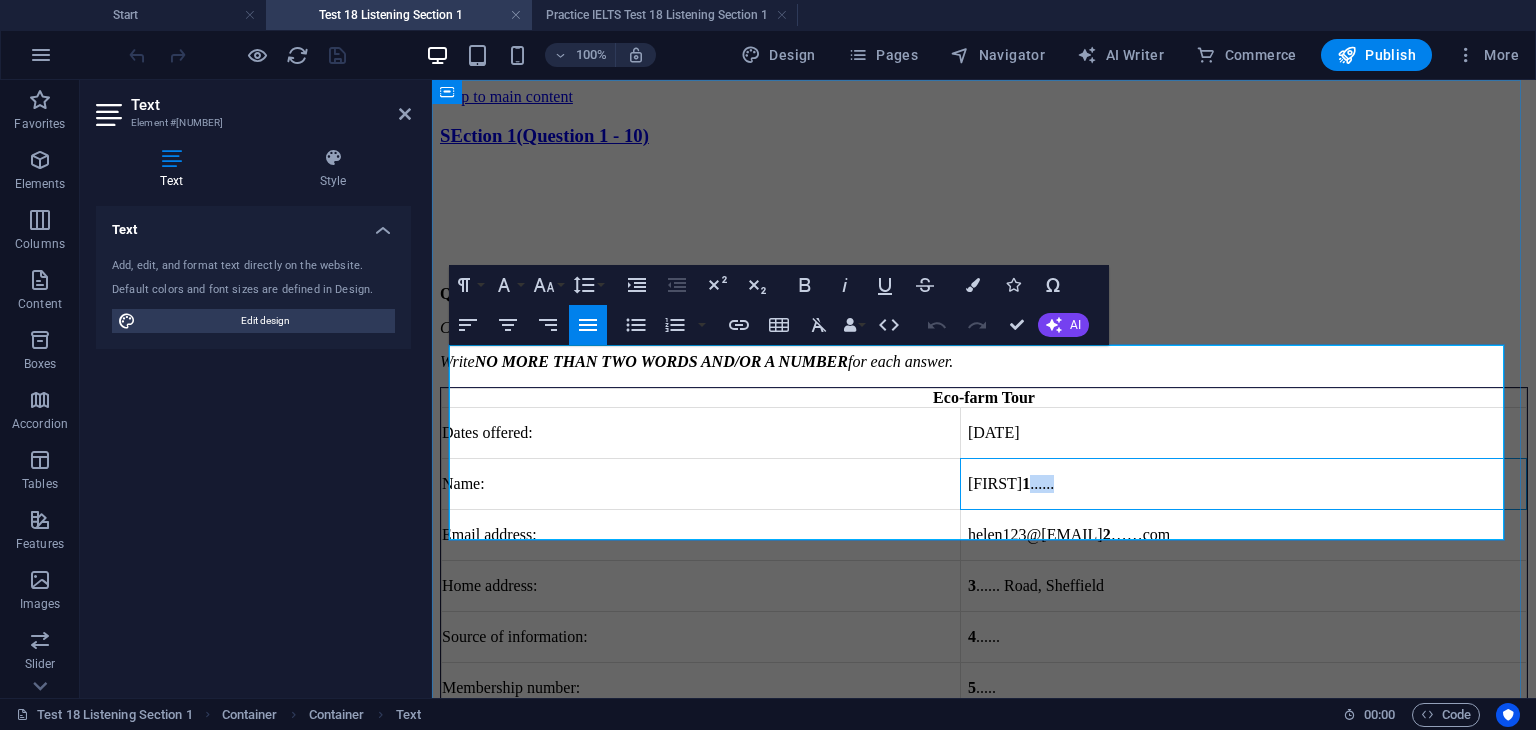 drag, startPoint x: 1048, startPoint y: 412, endPoint x: 1021, endPoint y: 408, distance: 27.294687 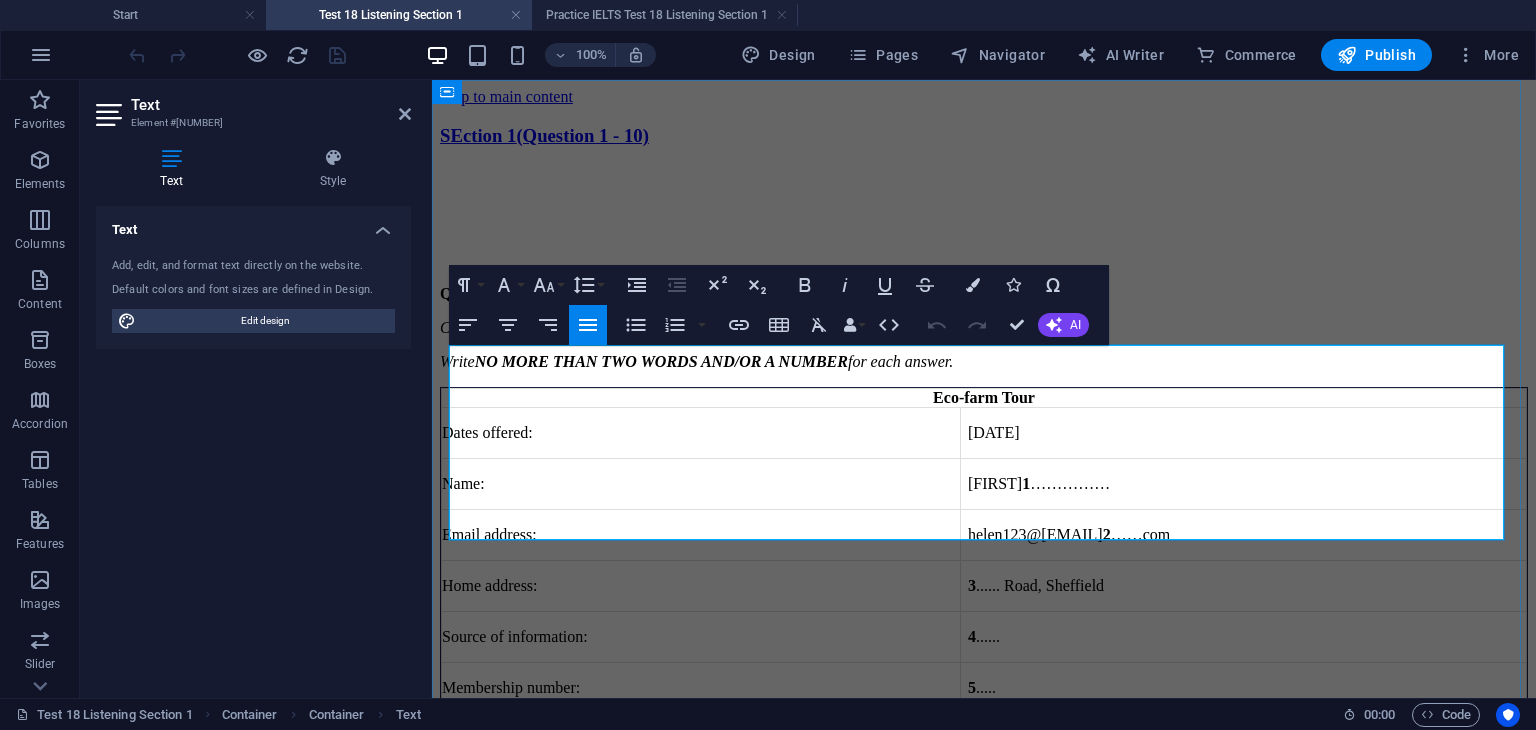 scroll, scrollTop: 0, scrollLeft: 10, axis: horizontal 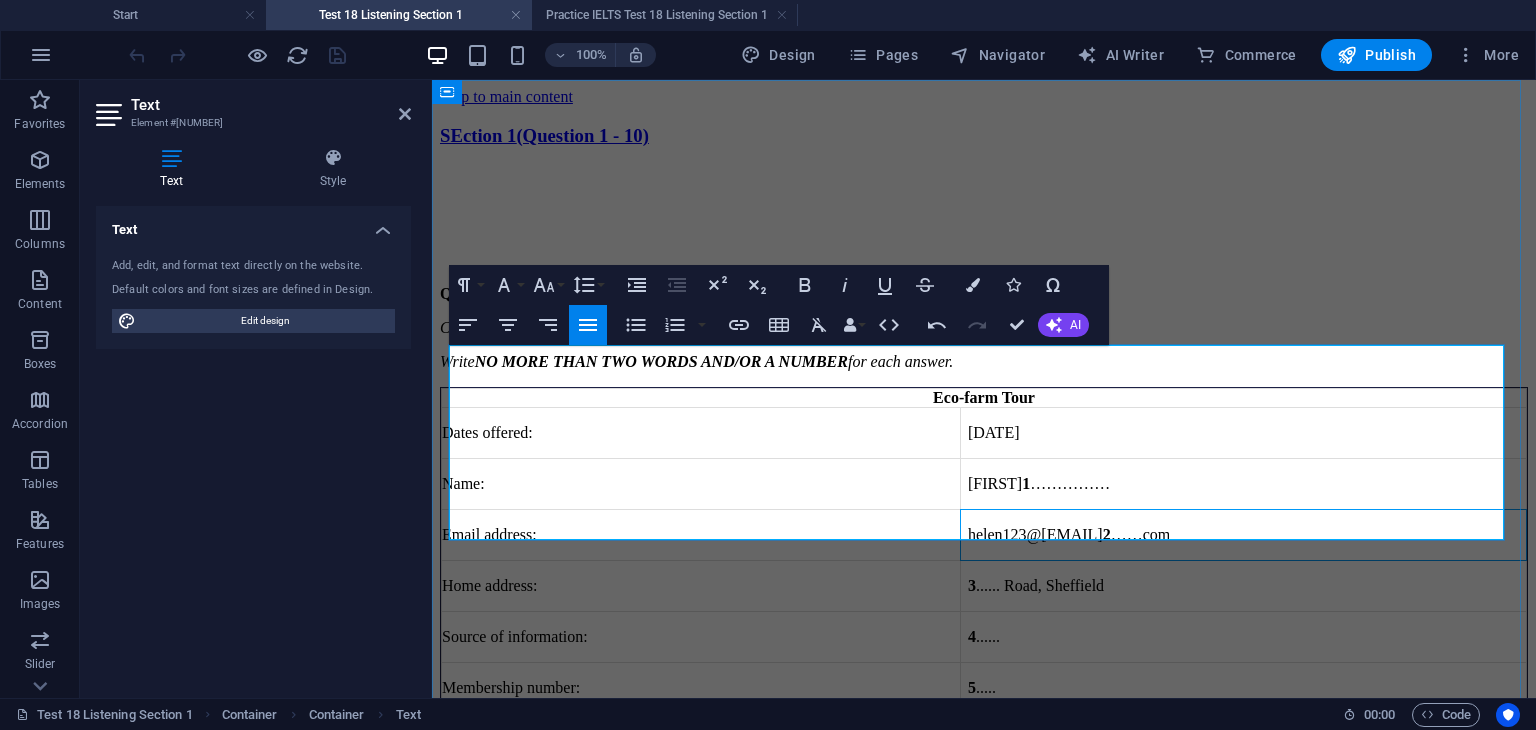drag, startPoint x: 1087, startPoint y: 446, endPoint x: 1058, endPoint y: 444, distance: 29.068884 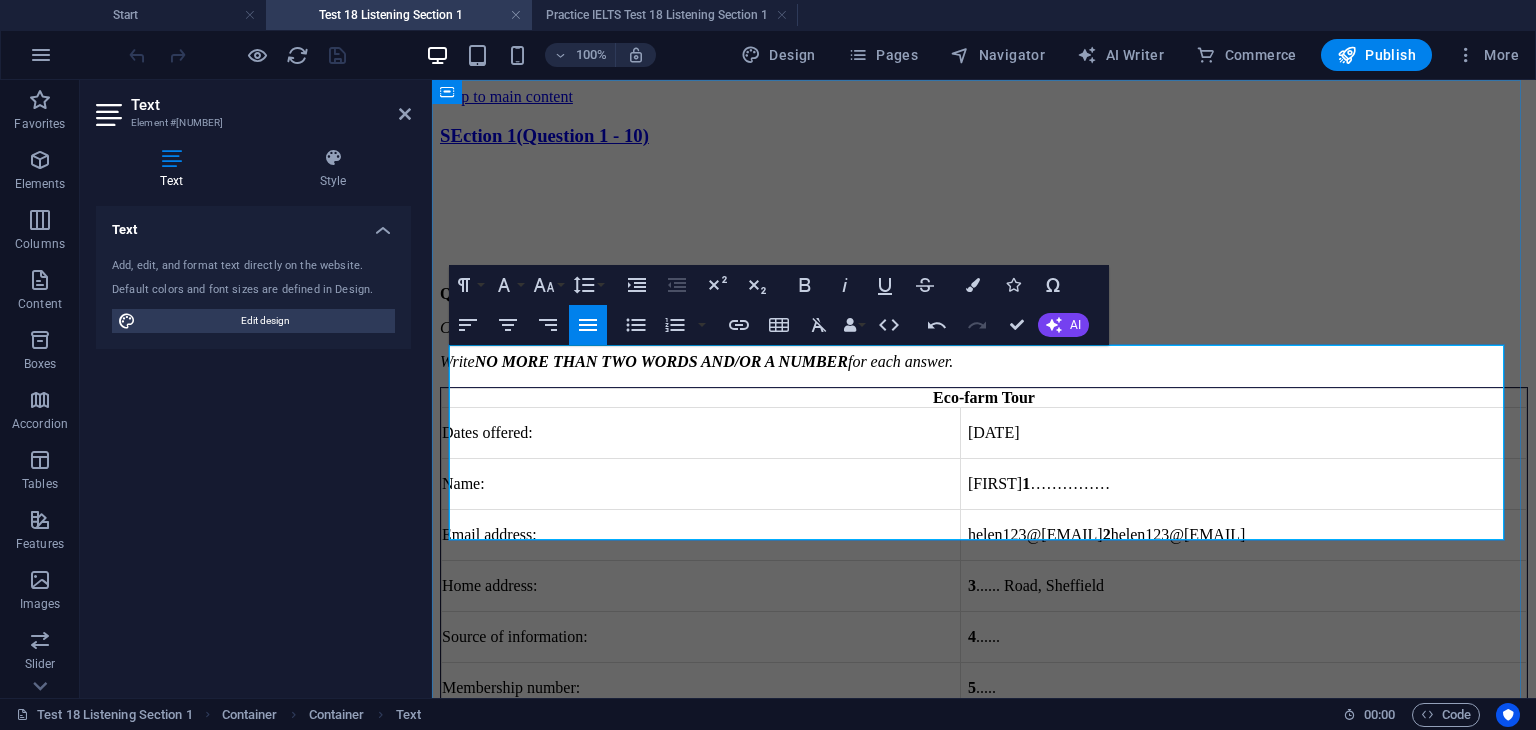 type 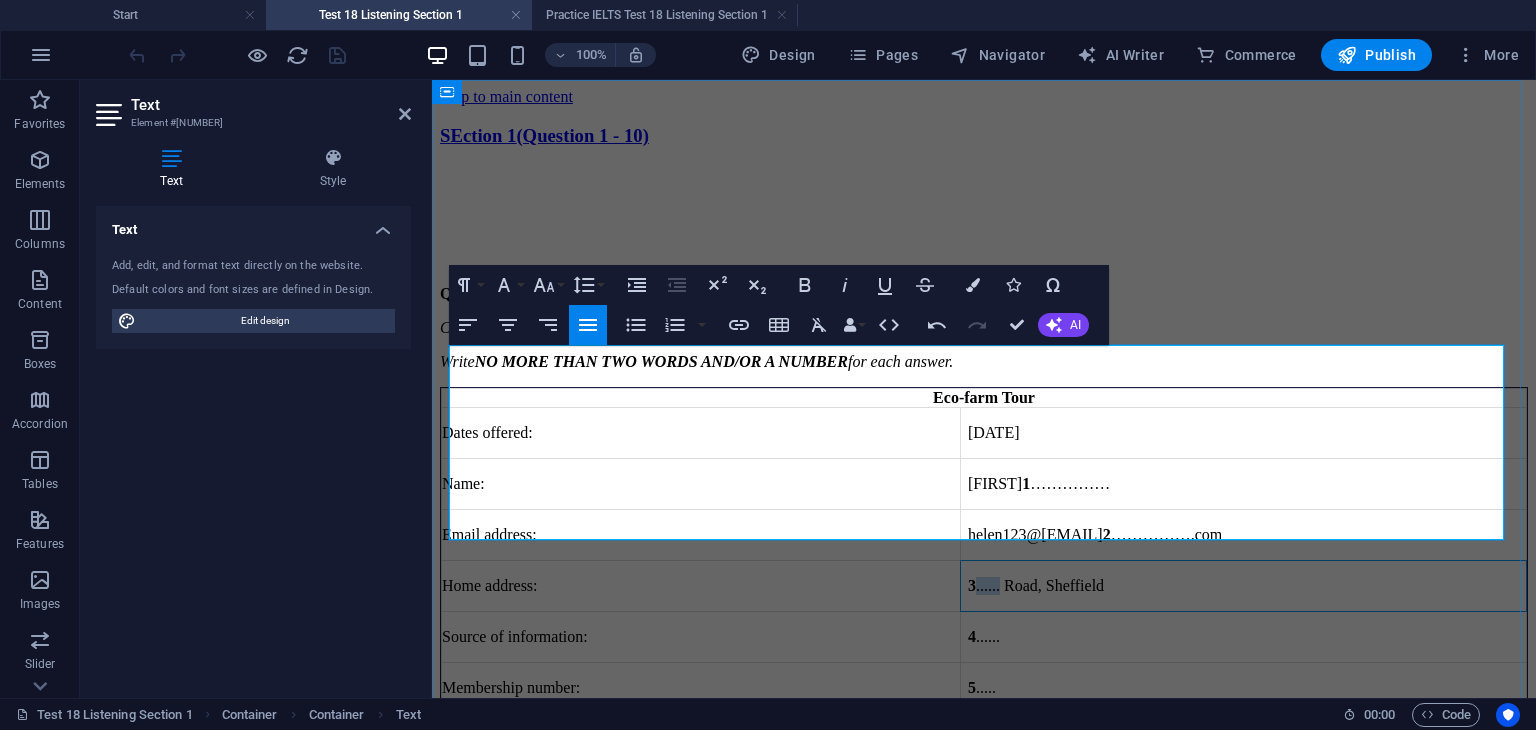 drag, startPoint x: 972, startPoint y: 464, endPoint x: 998, endPoint y: 468, distance: 26.305893 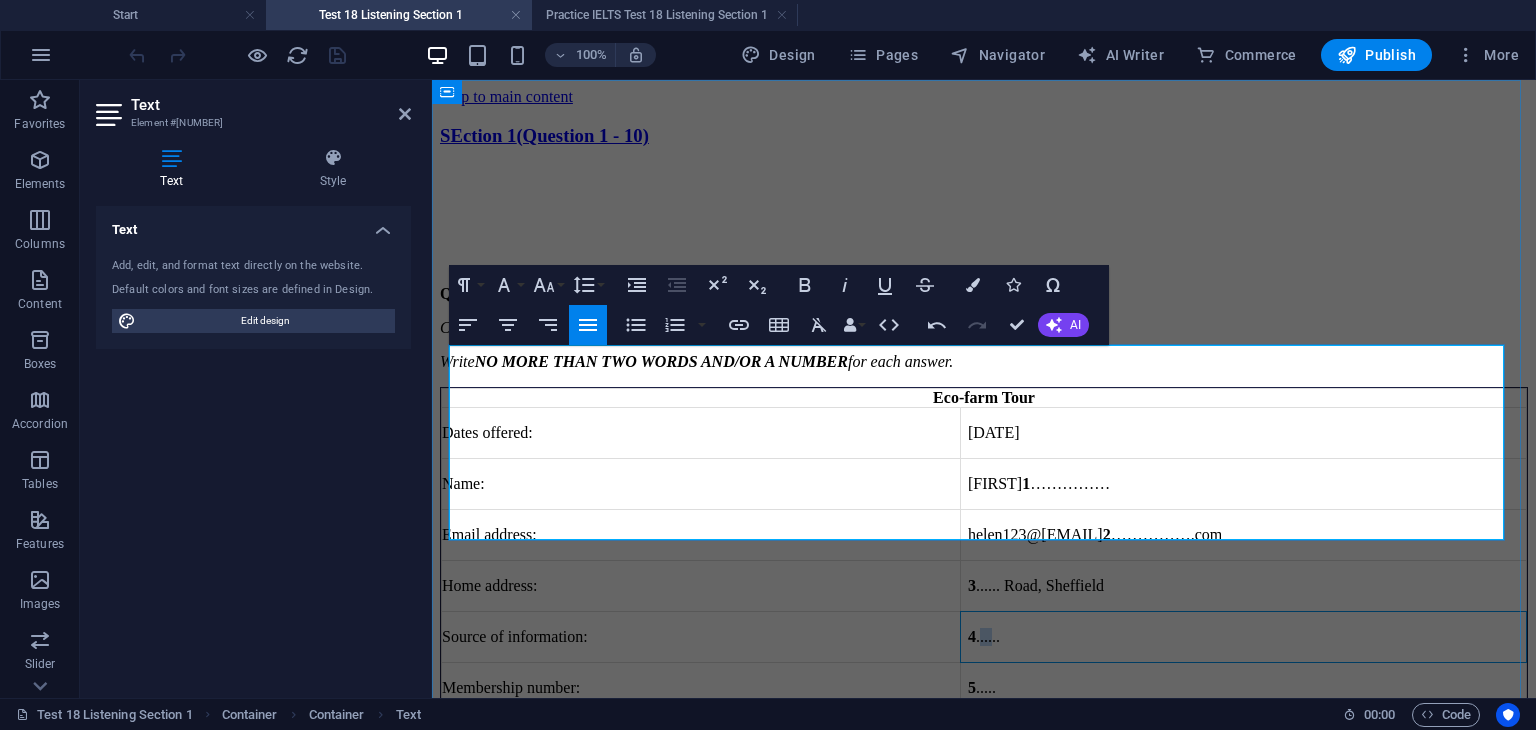 drag, startPoint x: 973, startPoint y: 501, endPoint x: 989, endPoint y: 501, distance: 16 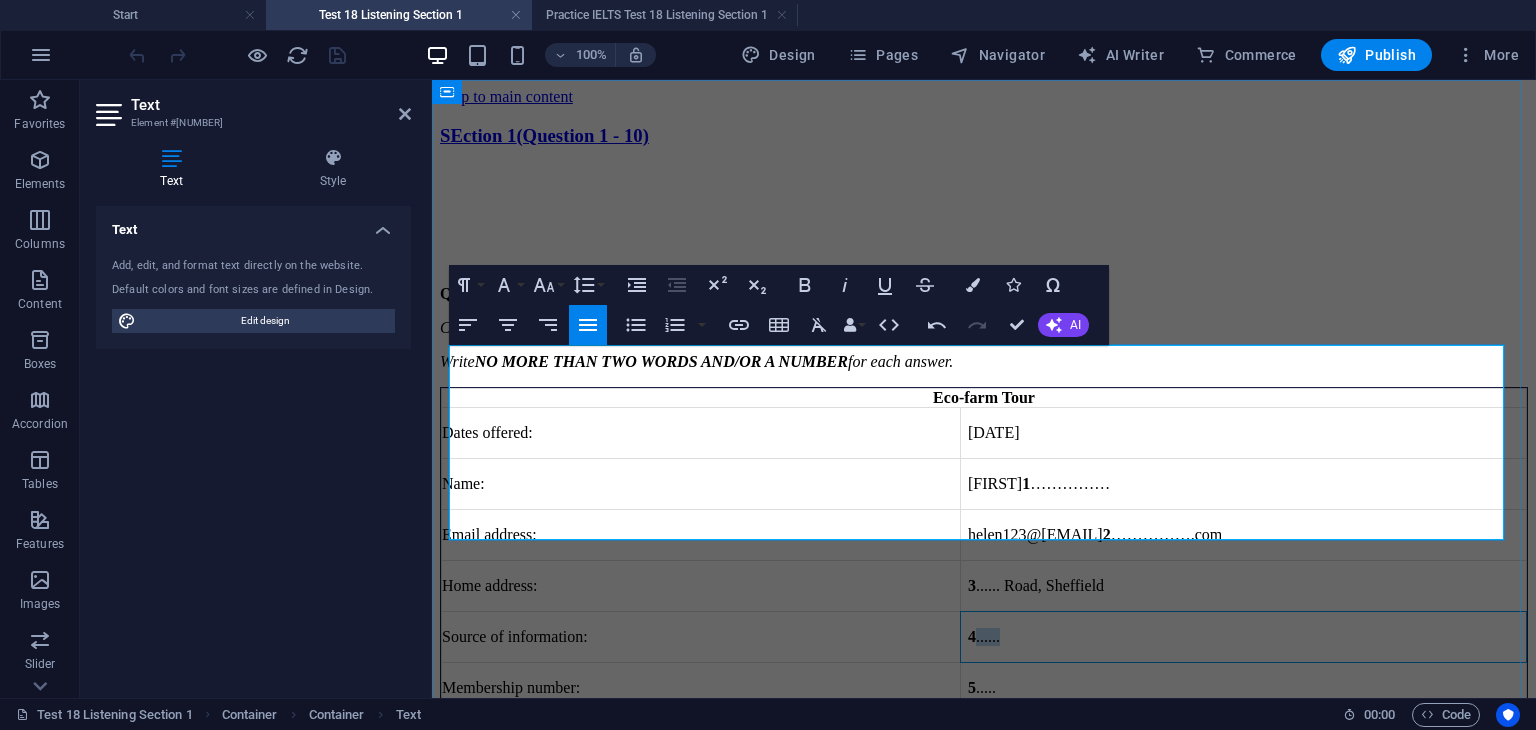 drag, startPoint x: 972, startPoint y: 499, endPoint x: 996, endPoint y: 498, distance: 24.020824 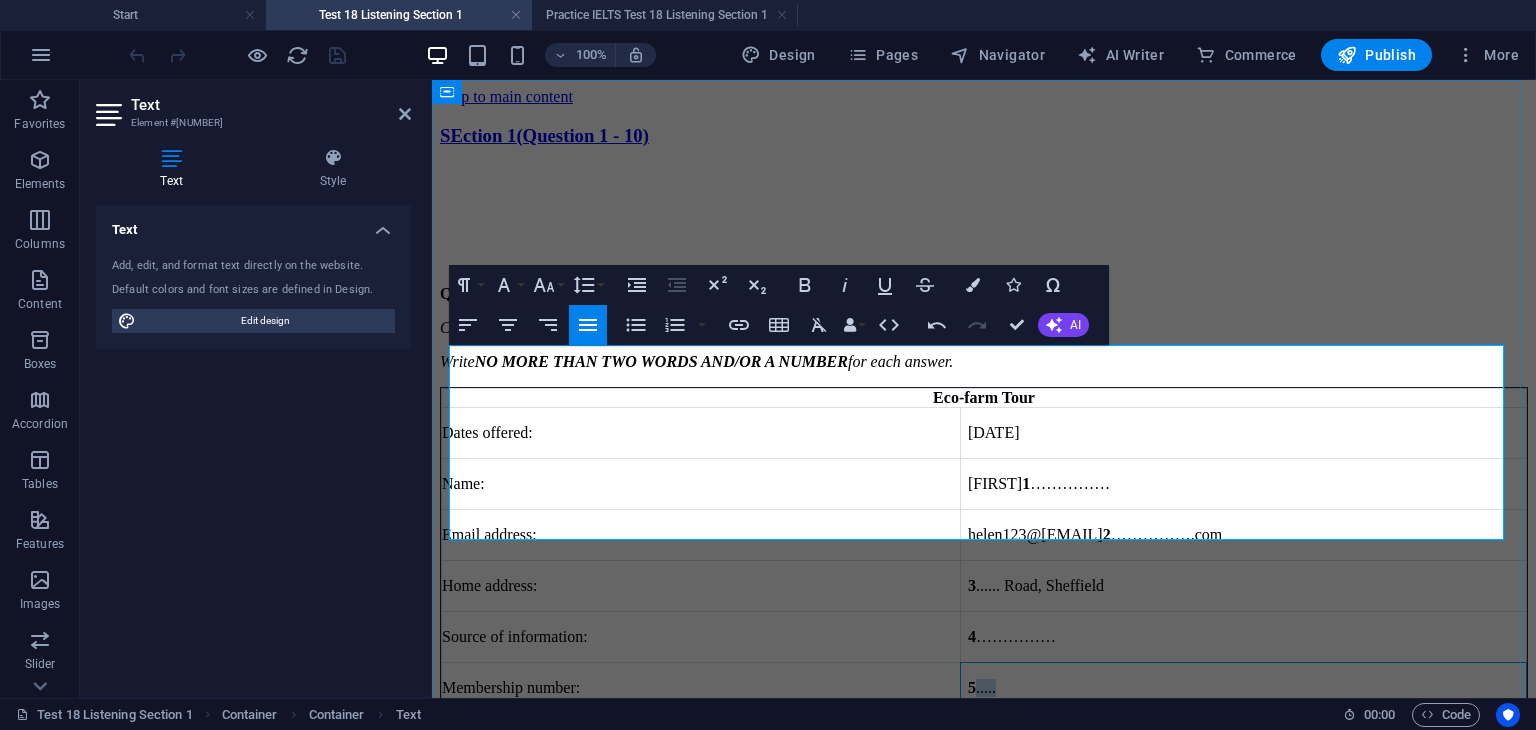 drag, startPoint x: 971, startPoint y: 525, endPoint x: 992, endPoint y: 526, distance: 21.023796 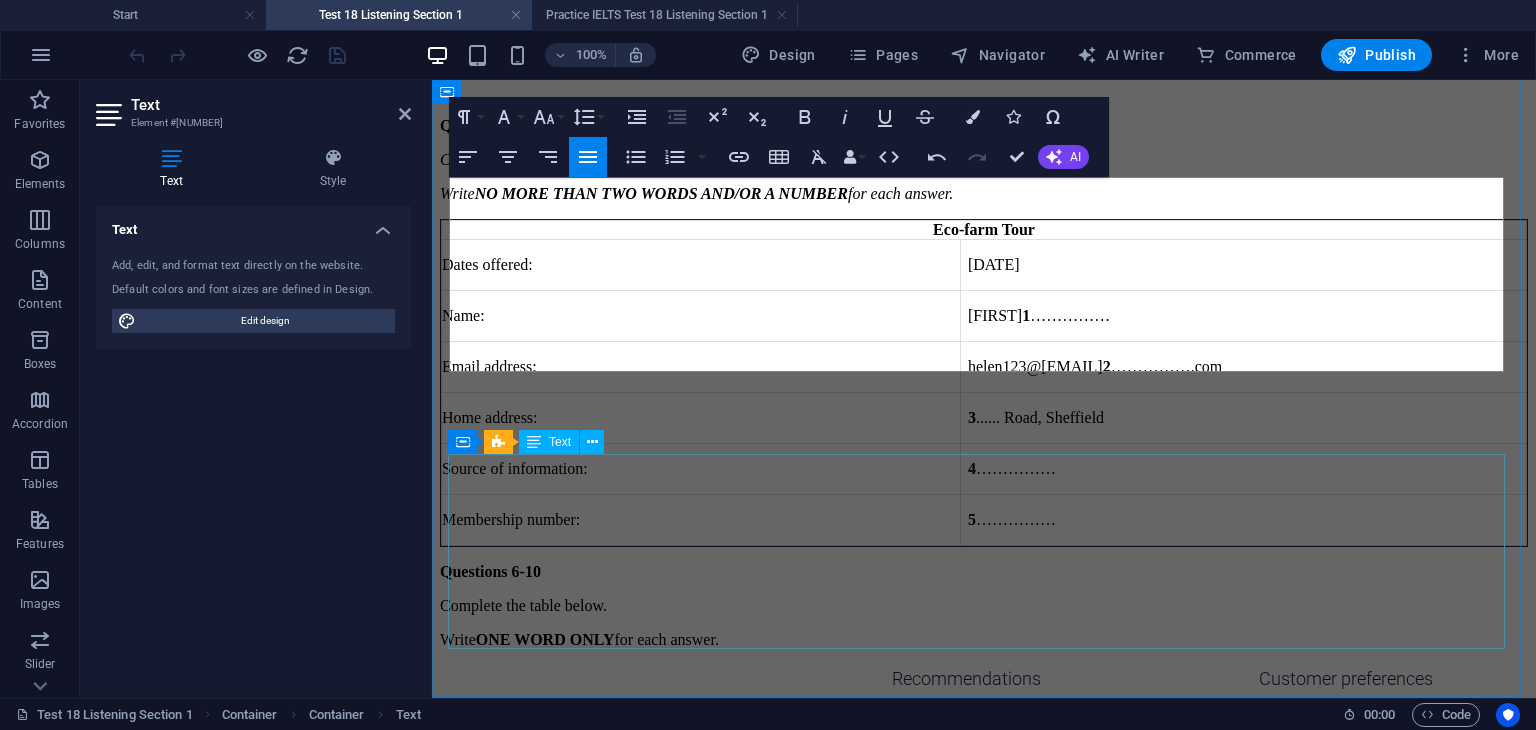click on "Recommendations Customer preferences Age From 16 to 62 Children: 6 and 4 Accommodation type lodges a 6...... Accommodation location Lakeside Near the farm or in the 7...... Food A wide range of food Meat, seafood, and 8...... food Transport Train or 9...... Ferry and van Courses Flower planting courses Active courses (e.g. a 10...... course)" at bounding box center [984, 768] 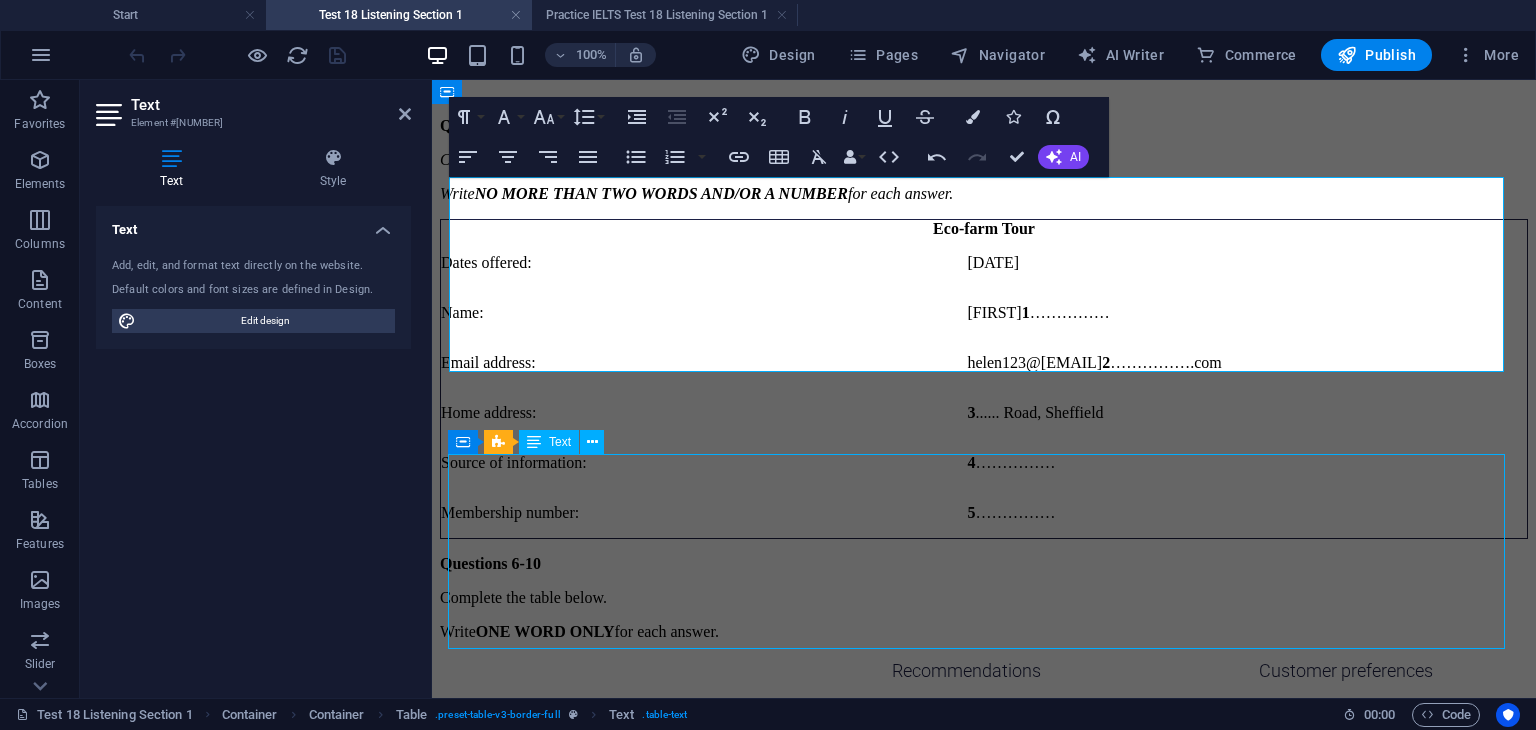 scroll, scrollTop: 161, scrollLeft: 0, axis: vertical 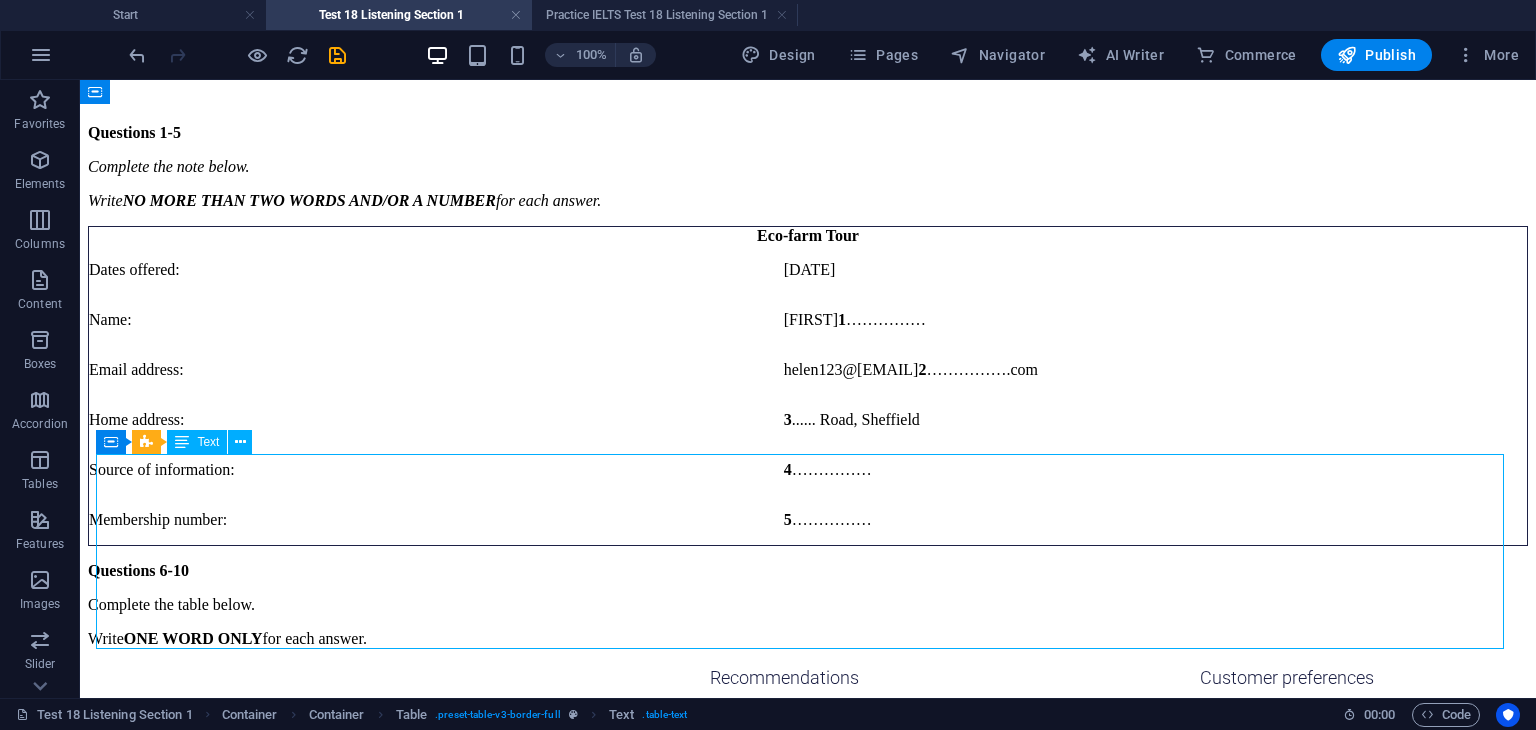 click on "Recommendations Customer preferences Age From 16 to 62 Children: 6 and 4 Accommodation type lodges a 6...... Accommodation location Lakeside Near the farm or in the 7...... Food A wide range of food Meat, seafood, and 8...... food Transport Train or 9...... Ferry and van Courses Flower planting courses Active courses (e.g. a 10...... course)" at bounding box center [808, 767] 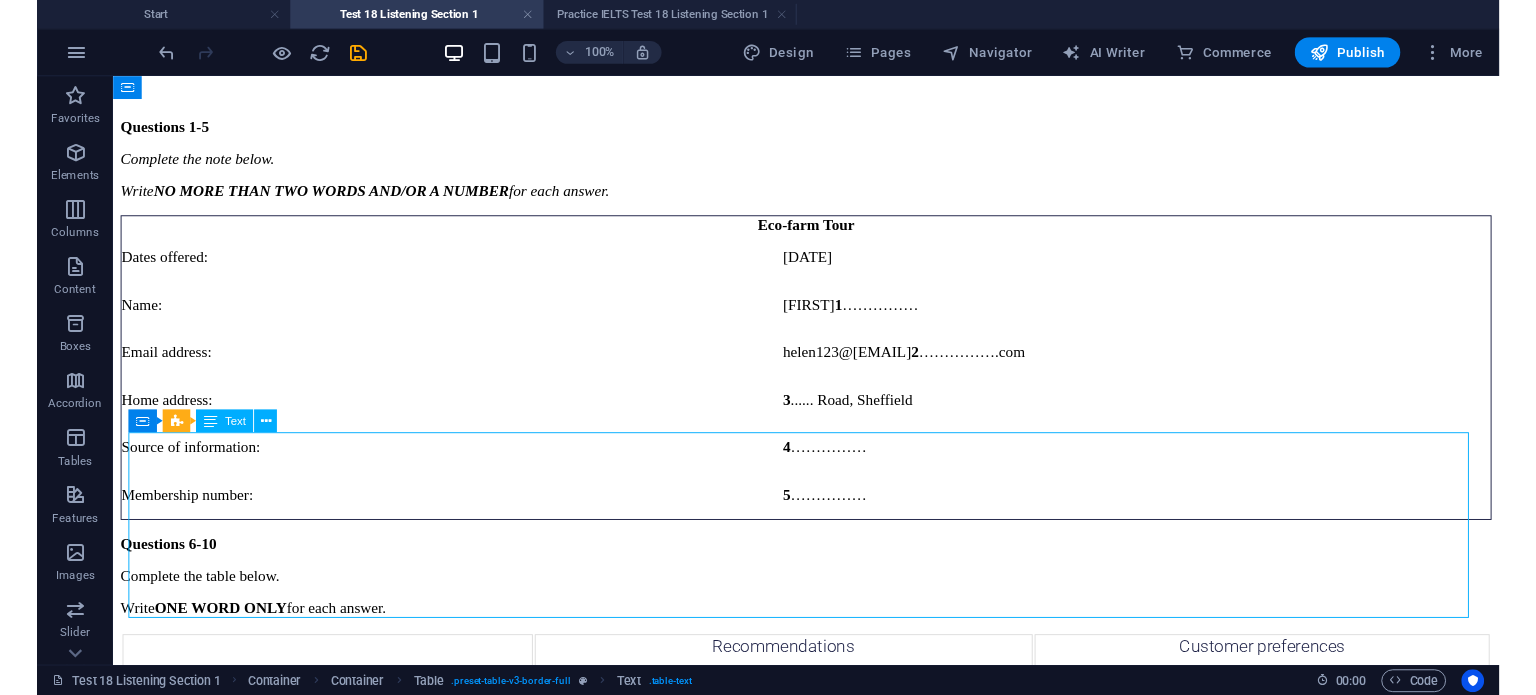 scroll, scrollTop: 113, scrollLeft: 0, axis: vertical 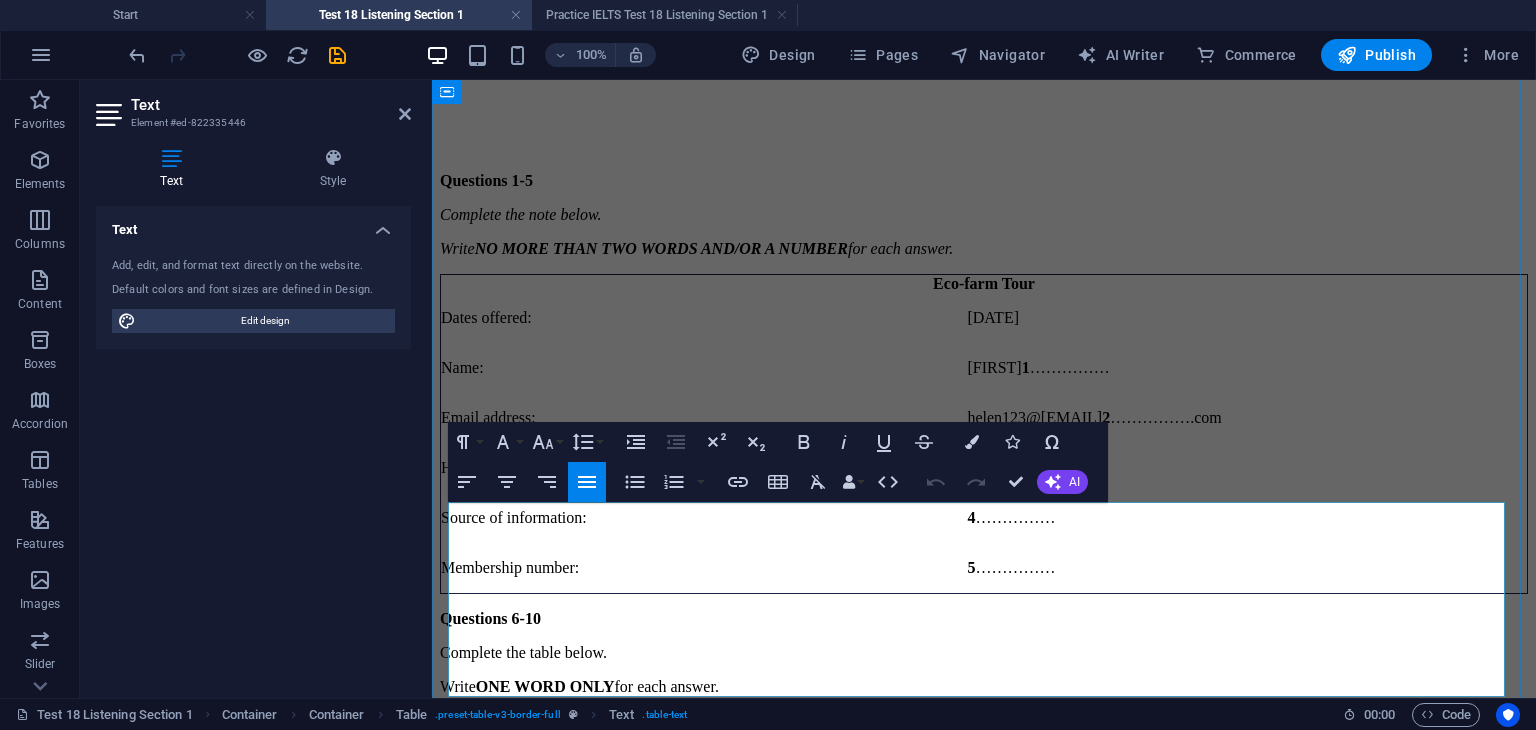 click on "a 6......" at bounding box center [1191, 809] 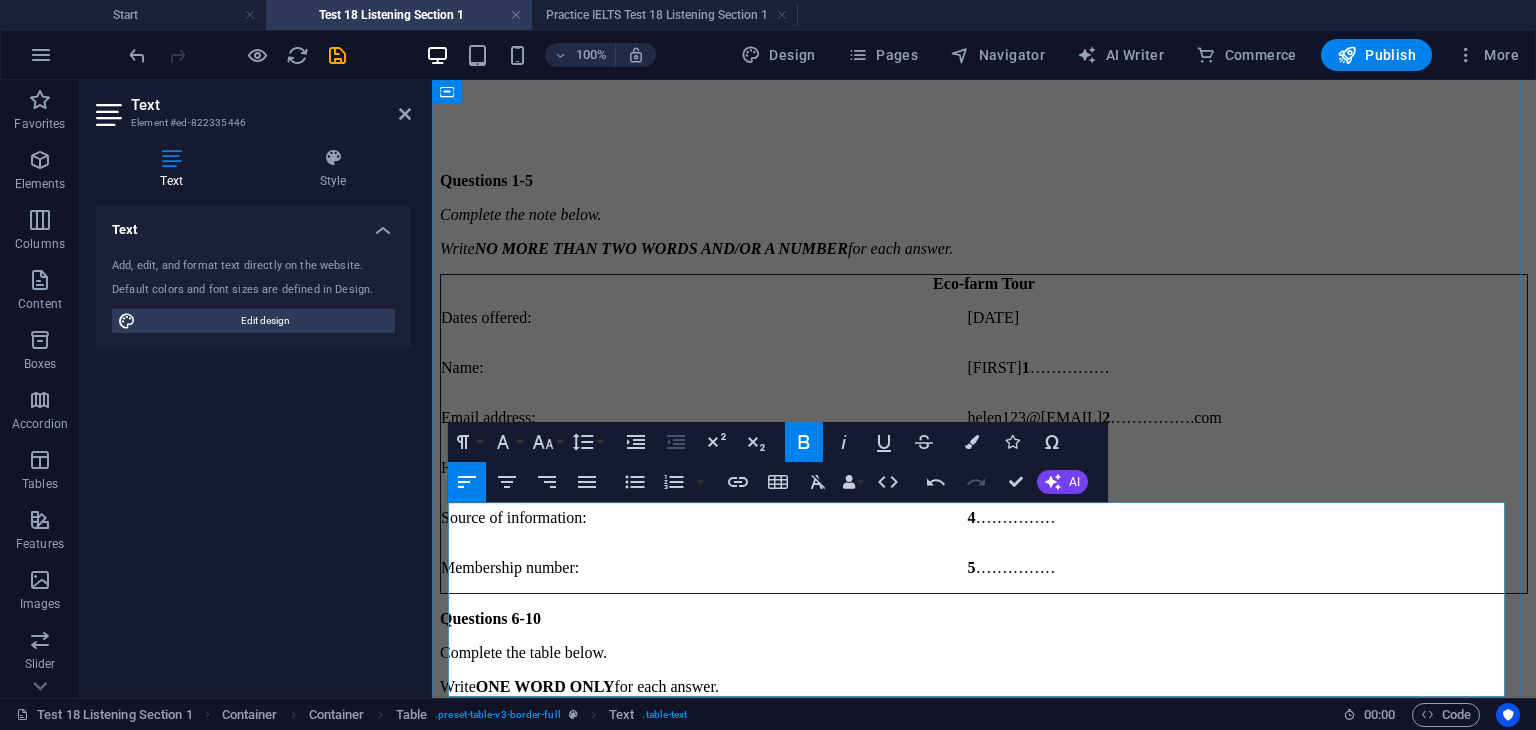 click on "a  ​ 6......" at bounding box center [1345, 809] 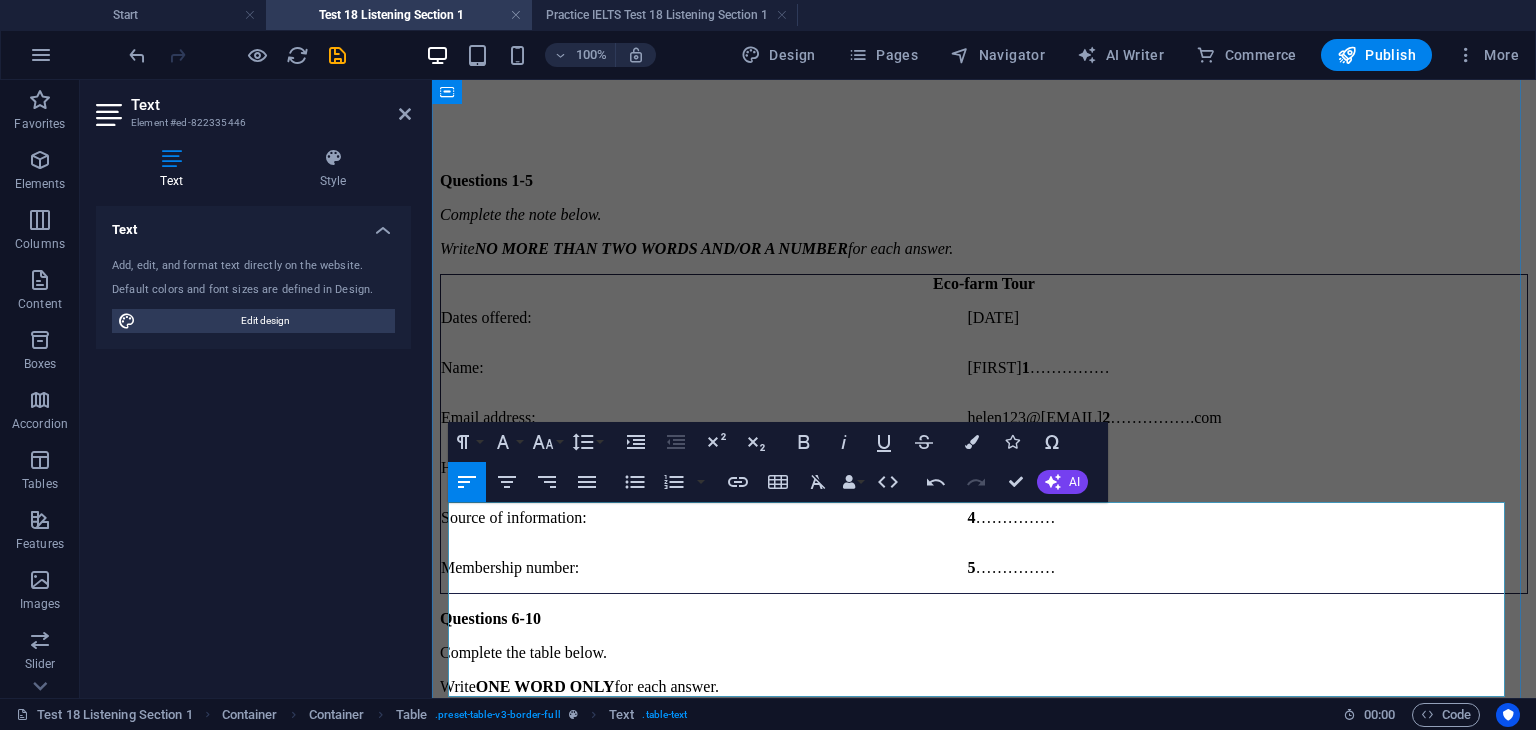 click on "a  ​ 6......" at bounding box center [1189, 809] 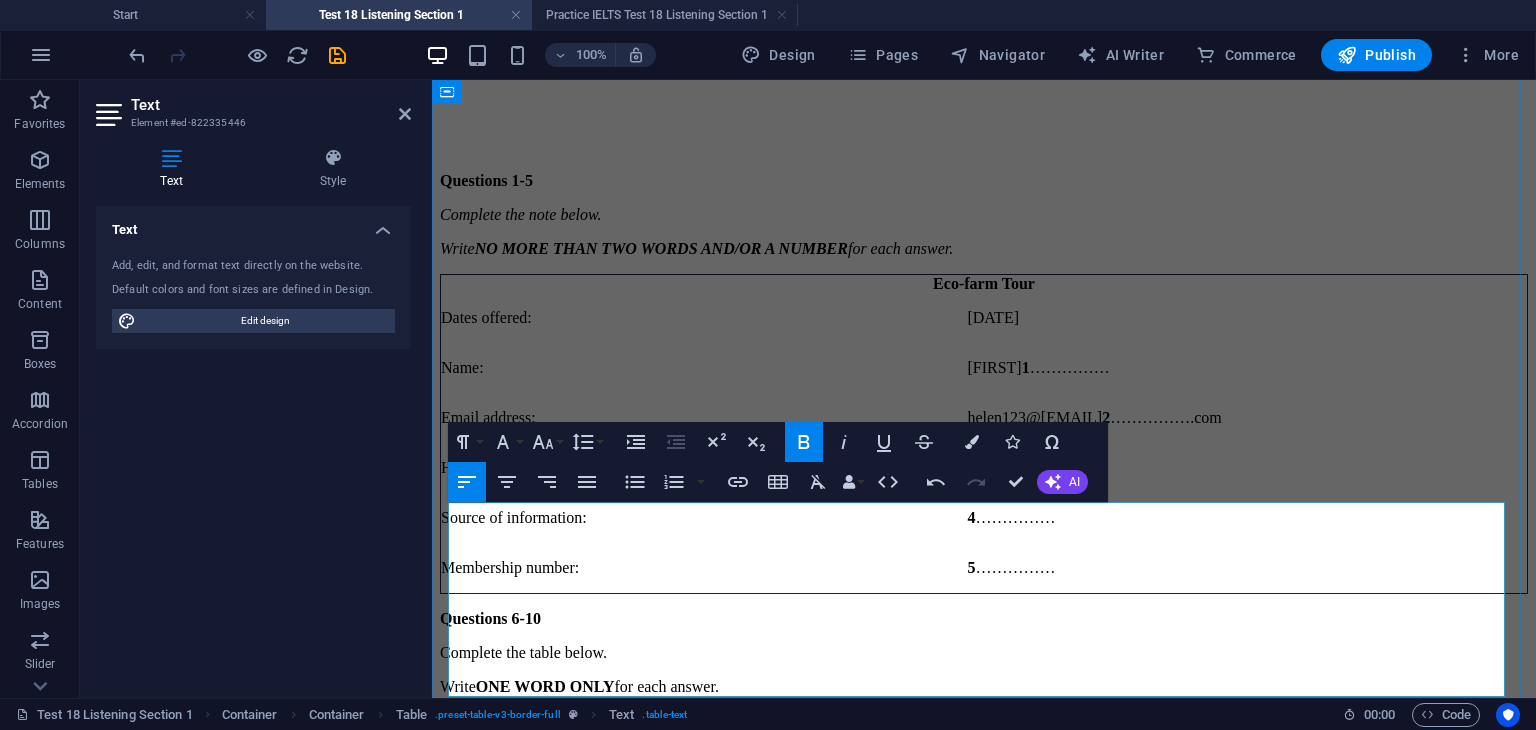 click on "6" at bounding box center [1182, 809] 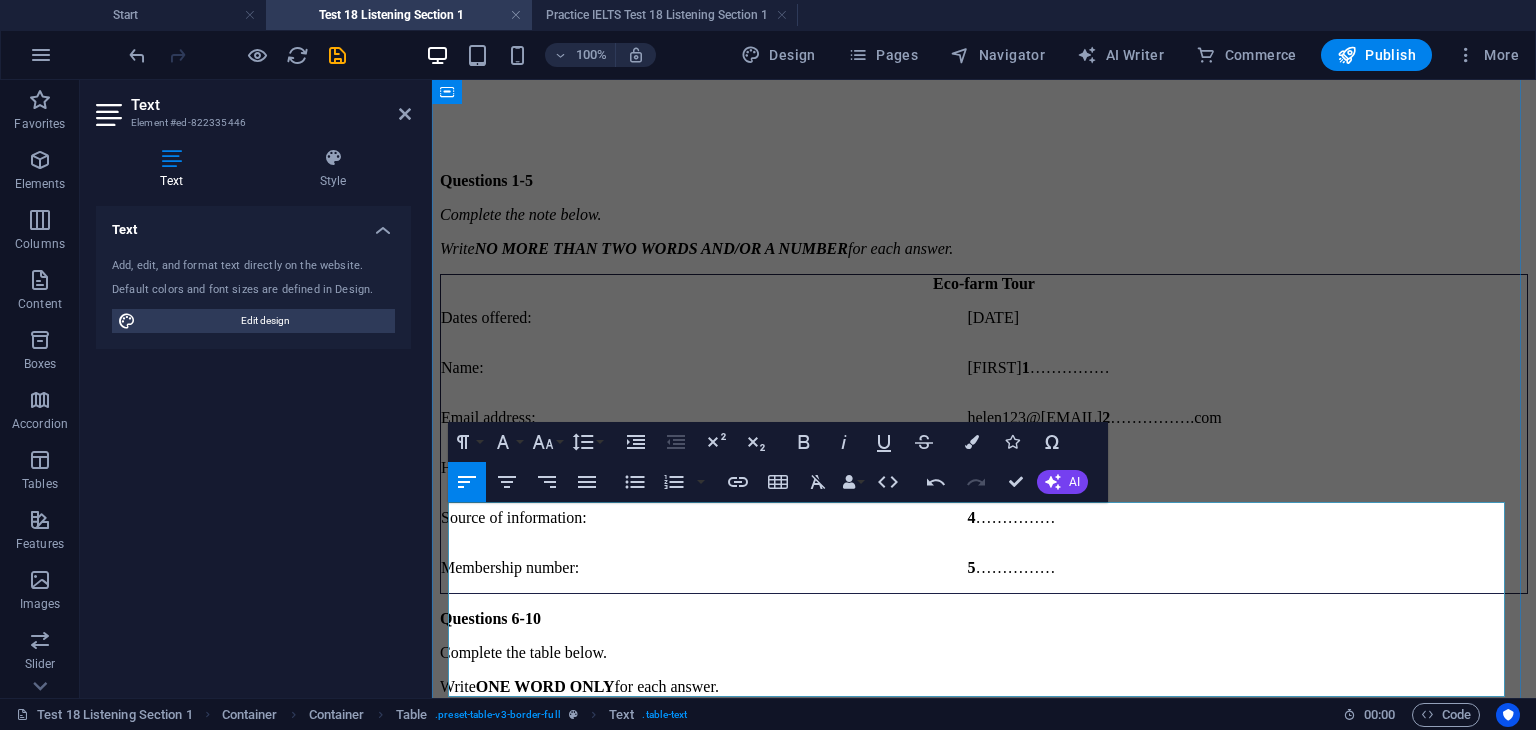 drag, startPoint x: 1210, startPoint y: 567, endPoint x: 1178, endPoint y: 568, distance: 32.01562 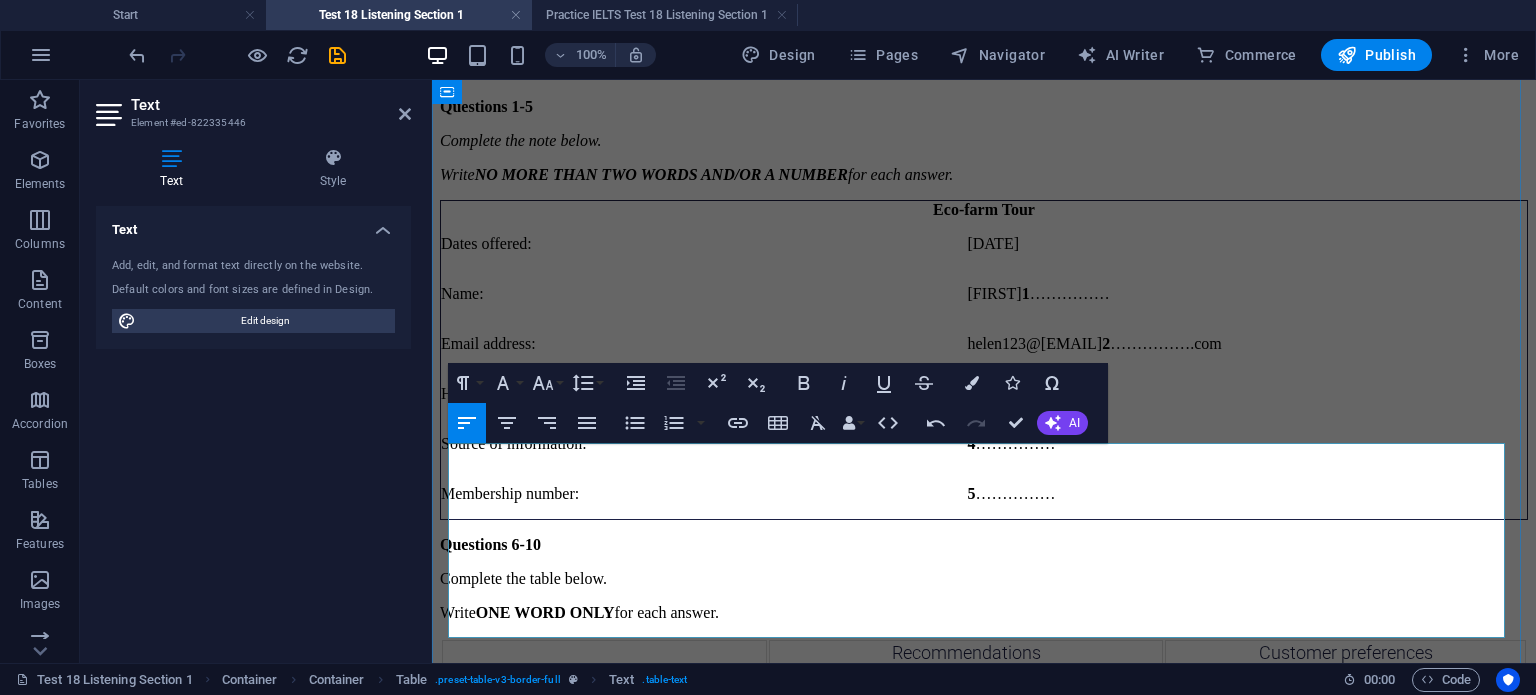 scroll, scrollTop: 196, scrollLeft: 0, axis: vertical 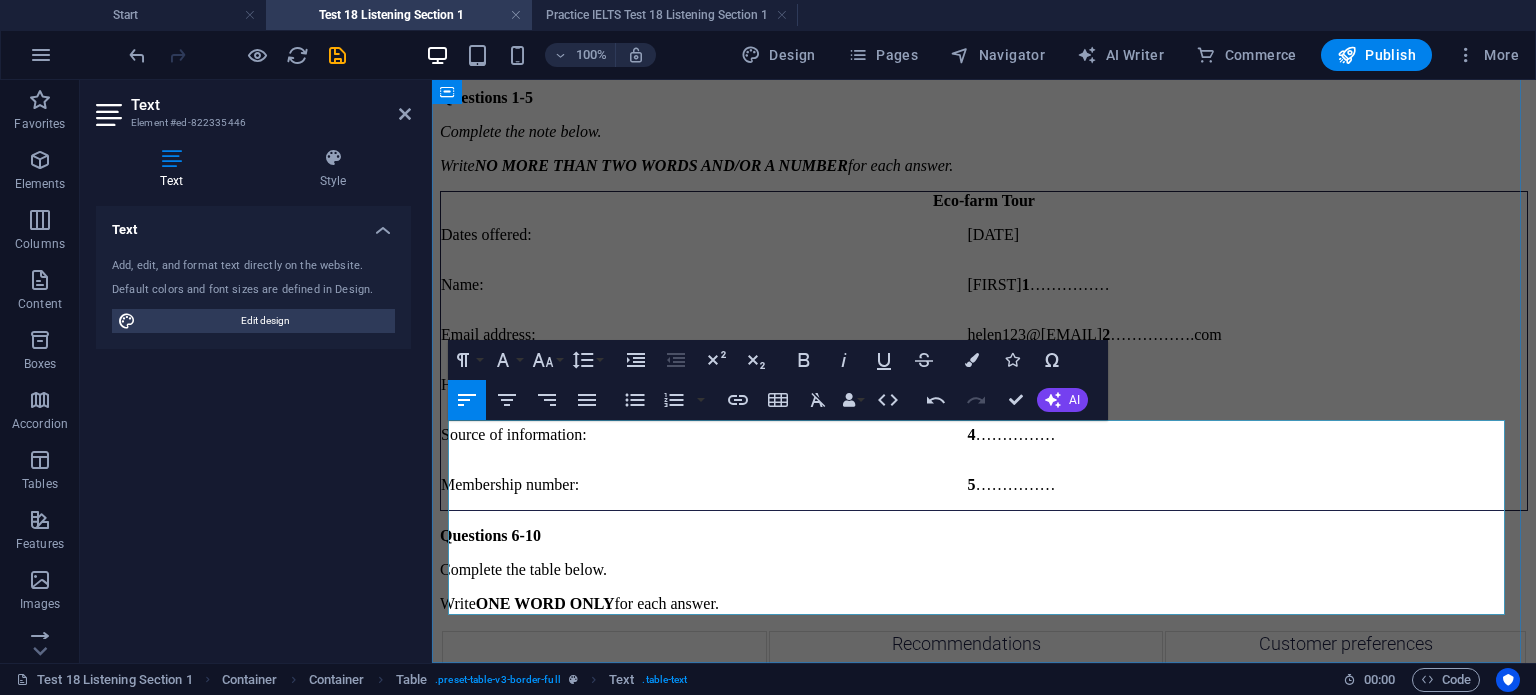 click on "a  6 ......" at bounding box center (1345, 726) 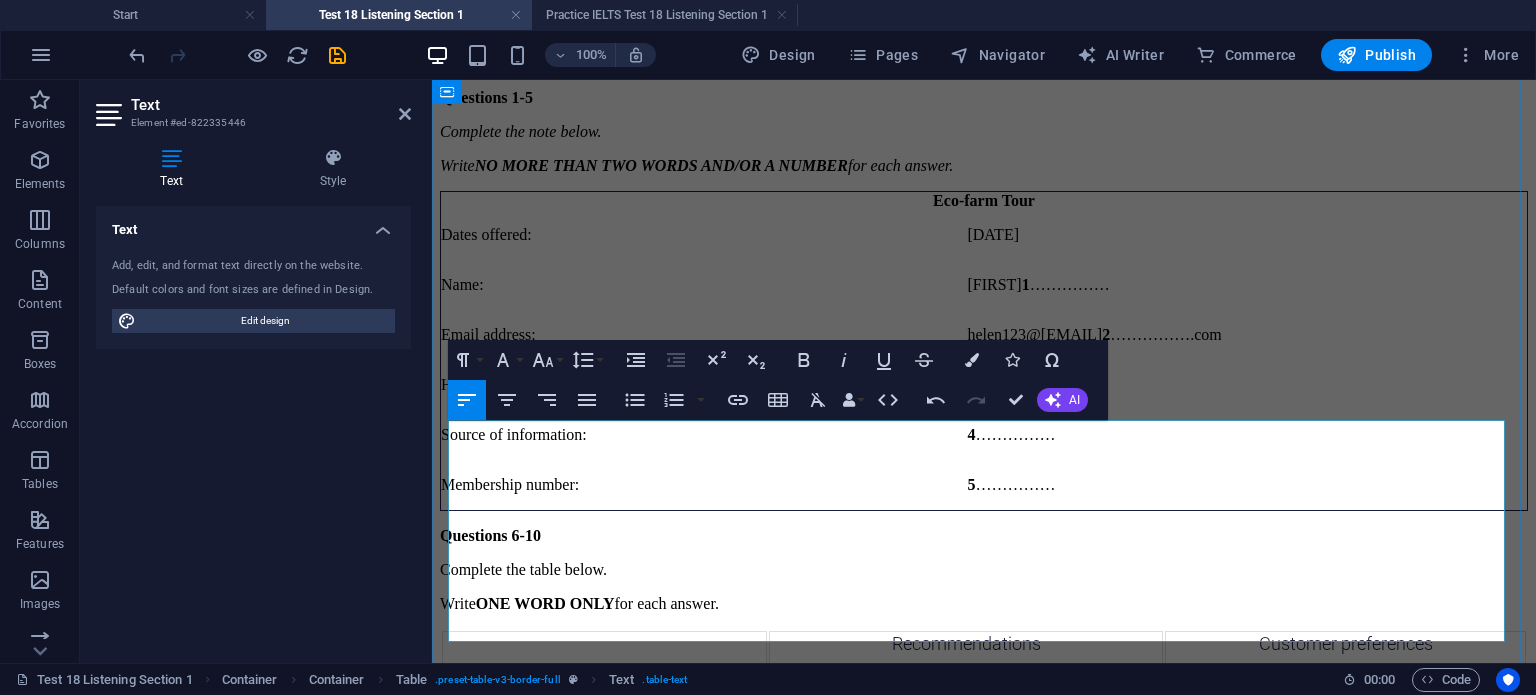 click on "Recommendations" at bounding box center (966, 658) 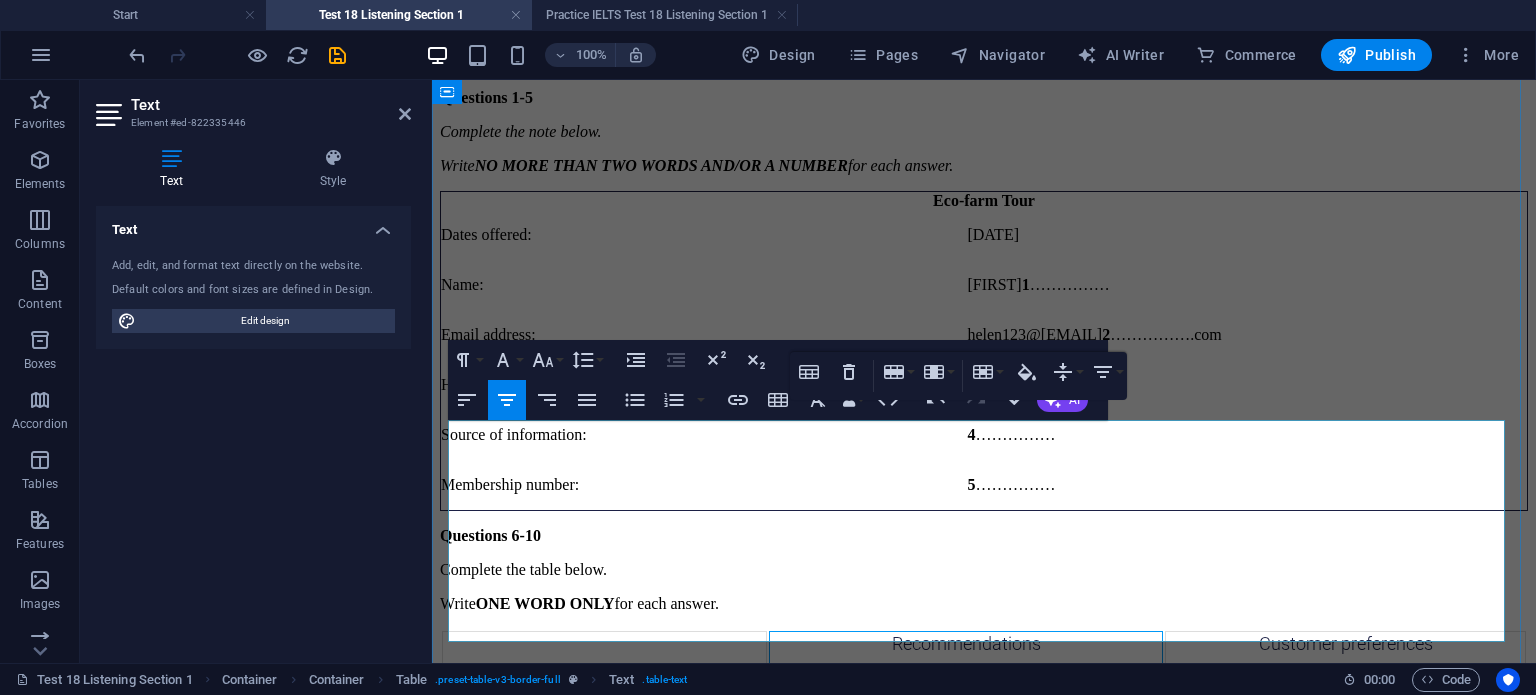 click on "Recommendations" at bounding box center [966, 658] 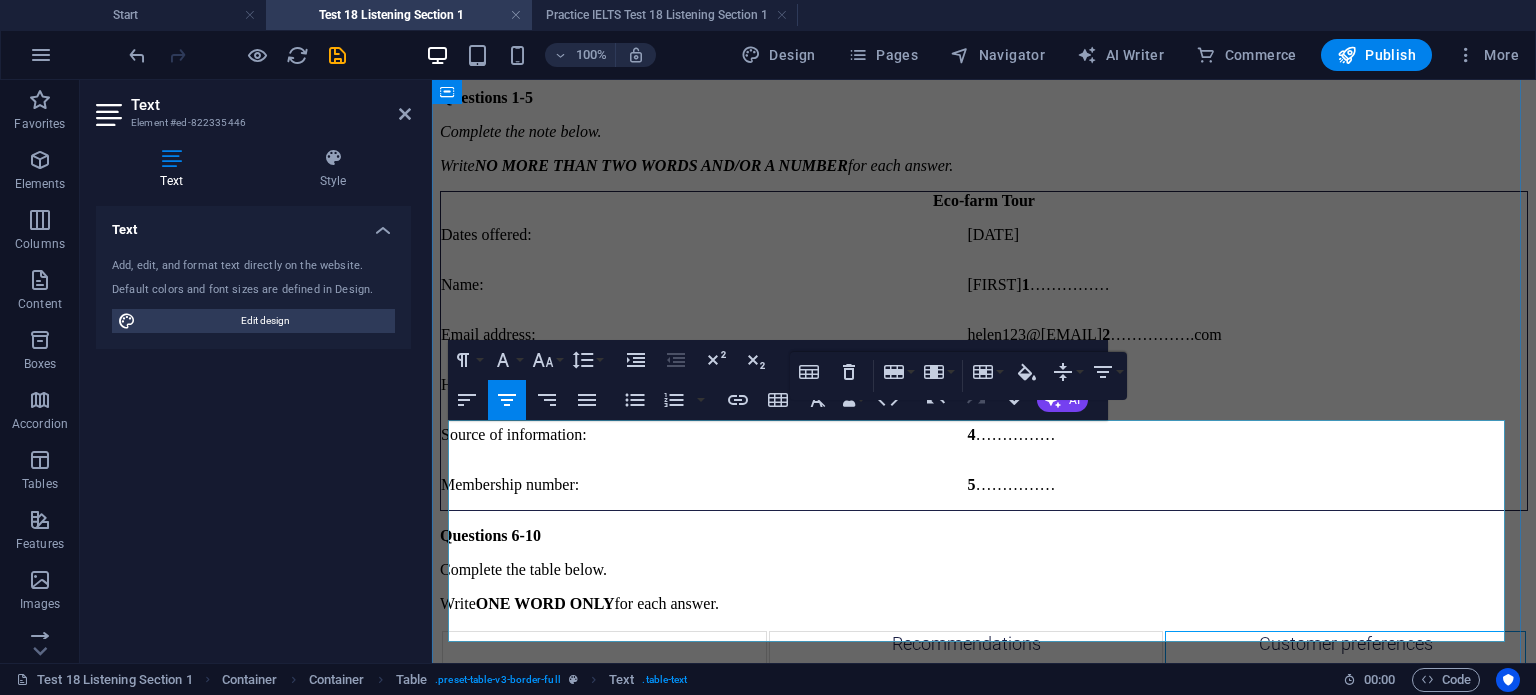 click at bounding box center (1345, 663) 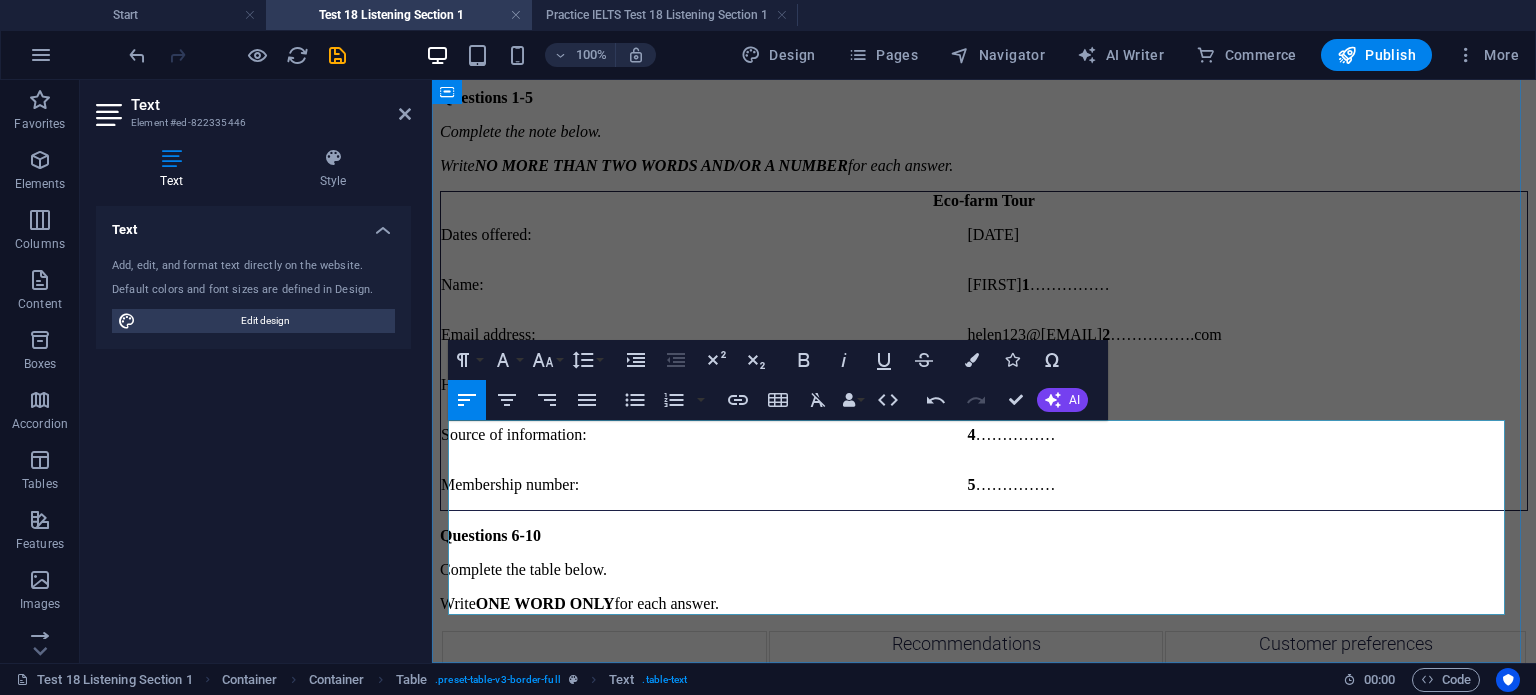 click on "Near the farm or in the 7......" at bounding box center (1274, 753) 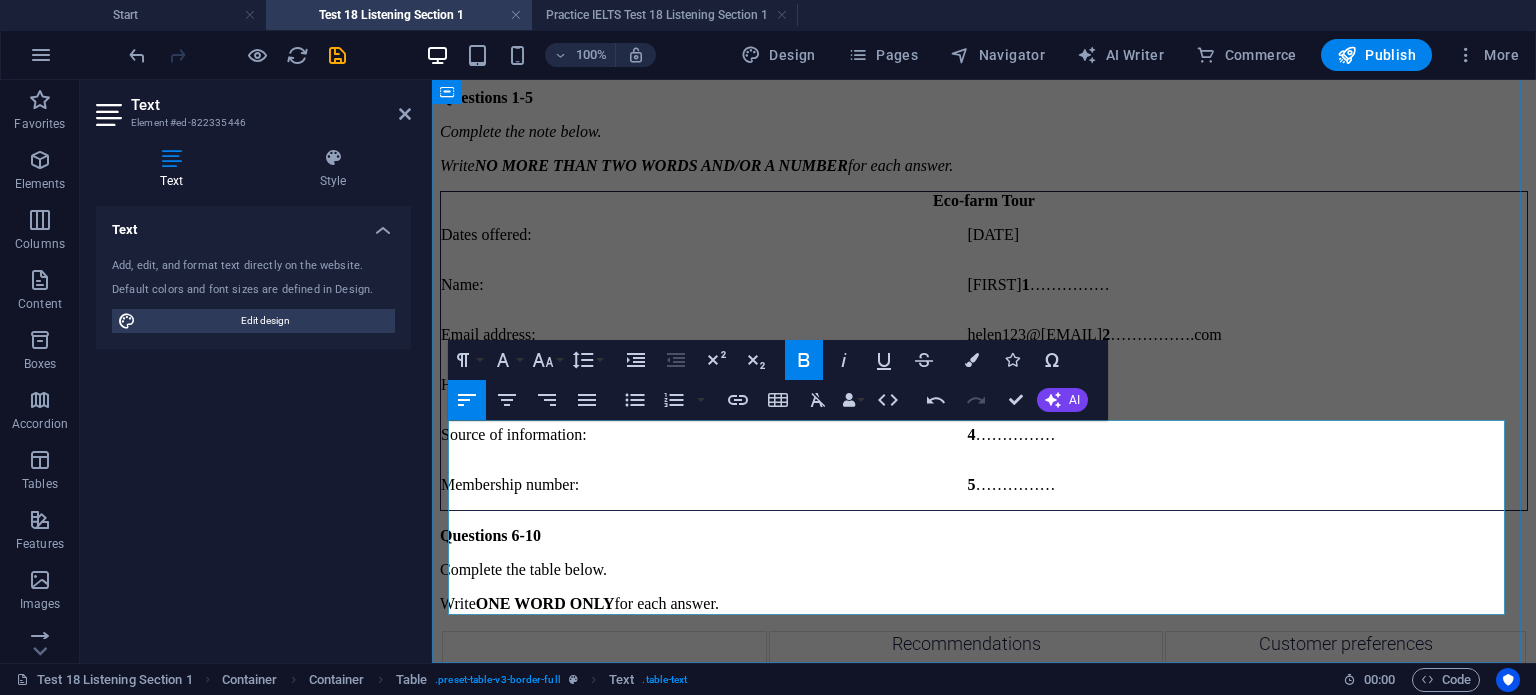 drag, startPoint x: 1372, startPoint y: 511, endPoint x: 1344, endPoint y: 512, distance: 28.01785 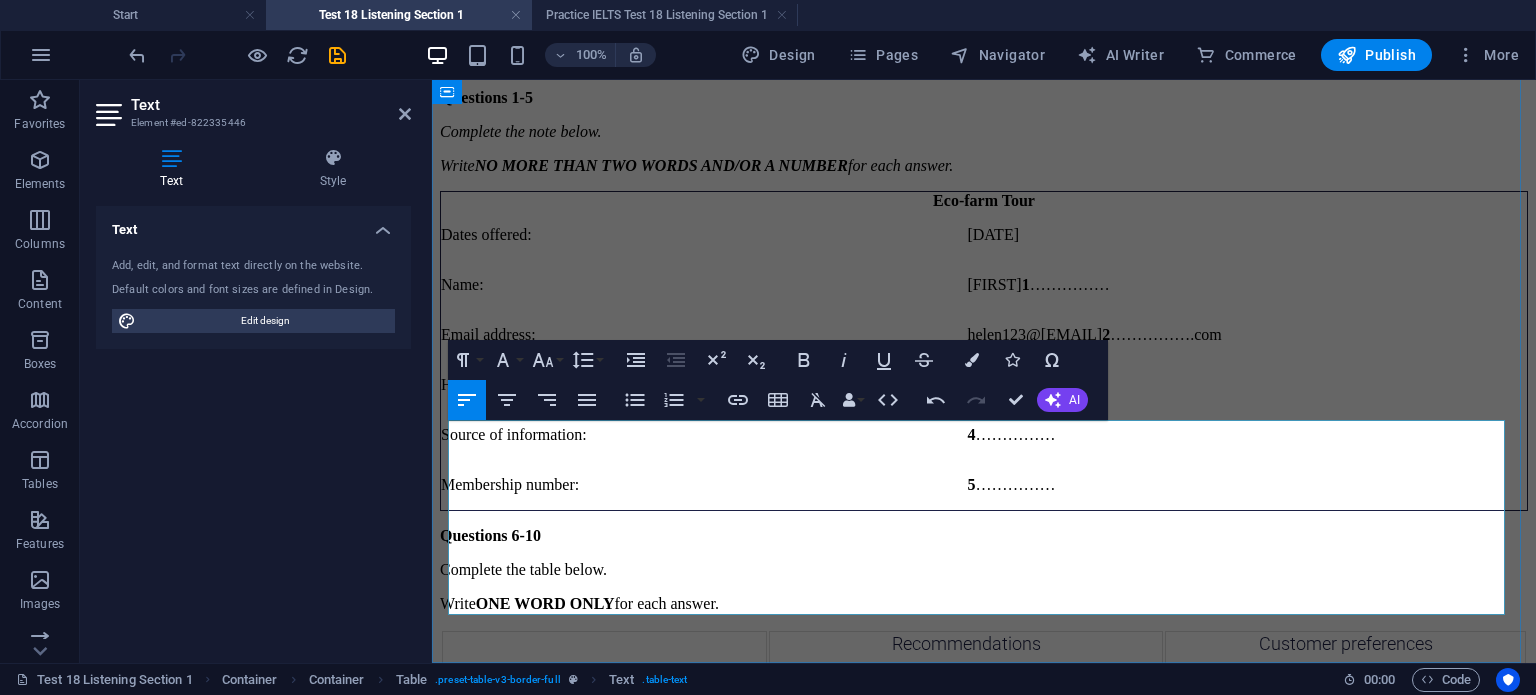 drag, startPoint x: 1354, startPoint y: 512, endPoint x: 1409, endPoint y: 544, distance: 63.631752 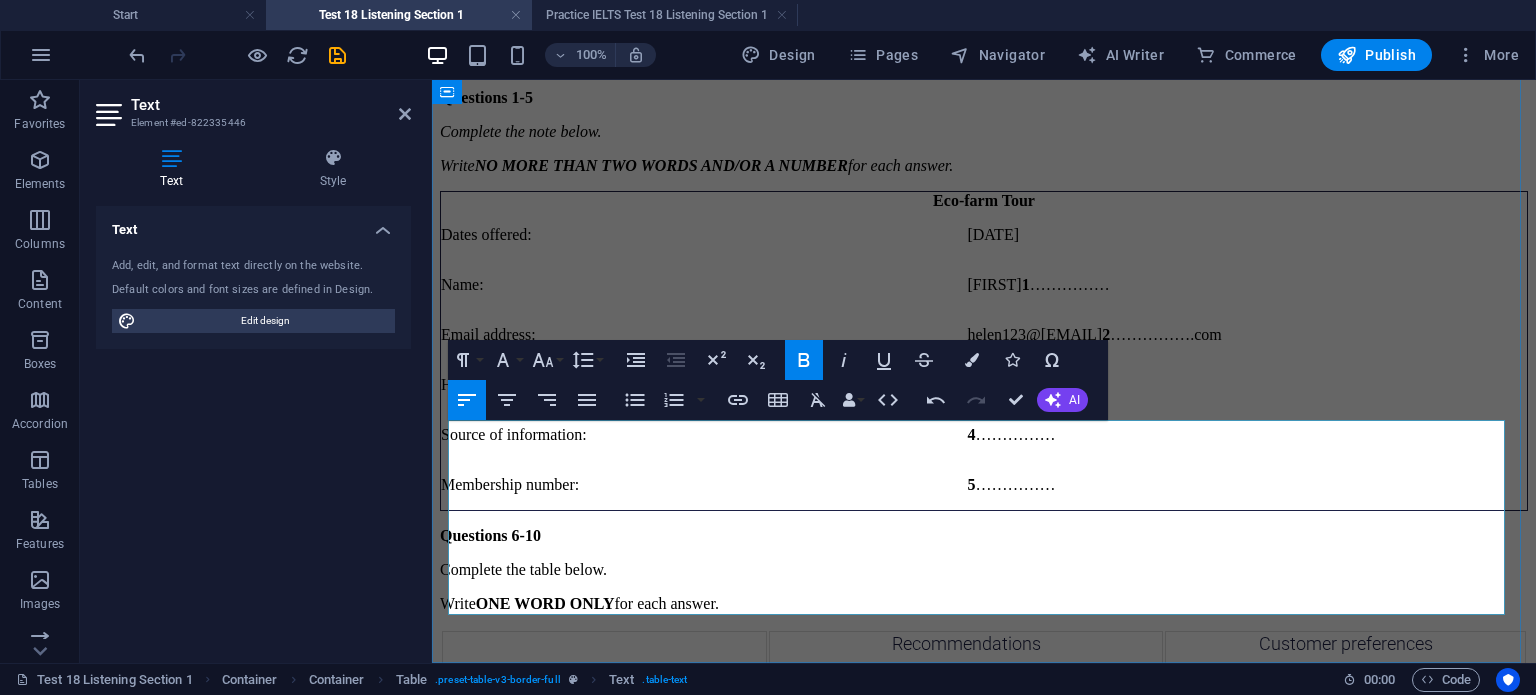 click on "Train or 9......" at bounding box center (820, 807) 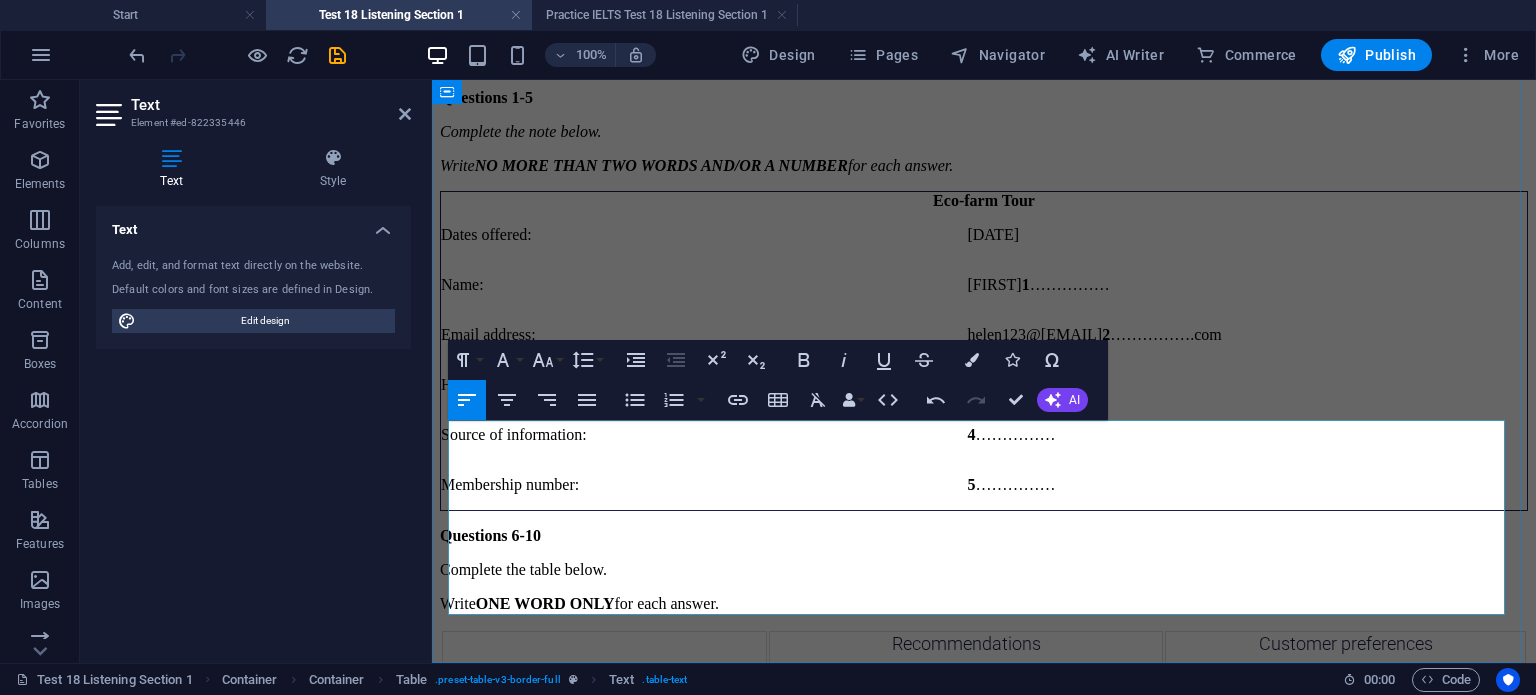 drag, startPoint x: 1340, startPoint y: 594, endPoint x: 1319, endPoint y: 593, distance: 21.023796 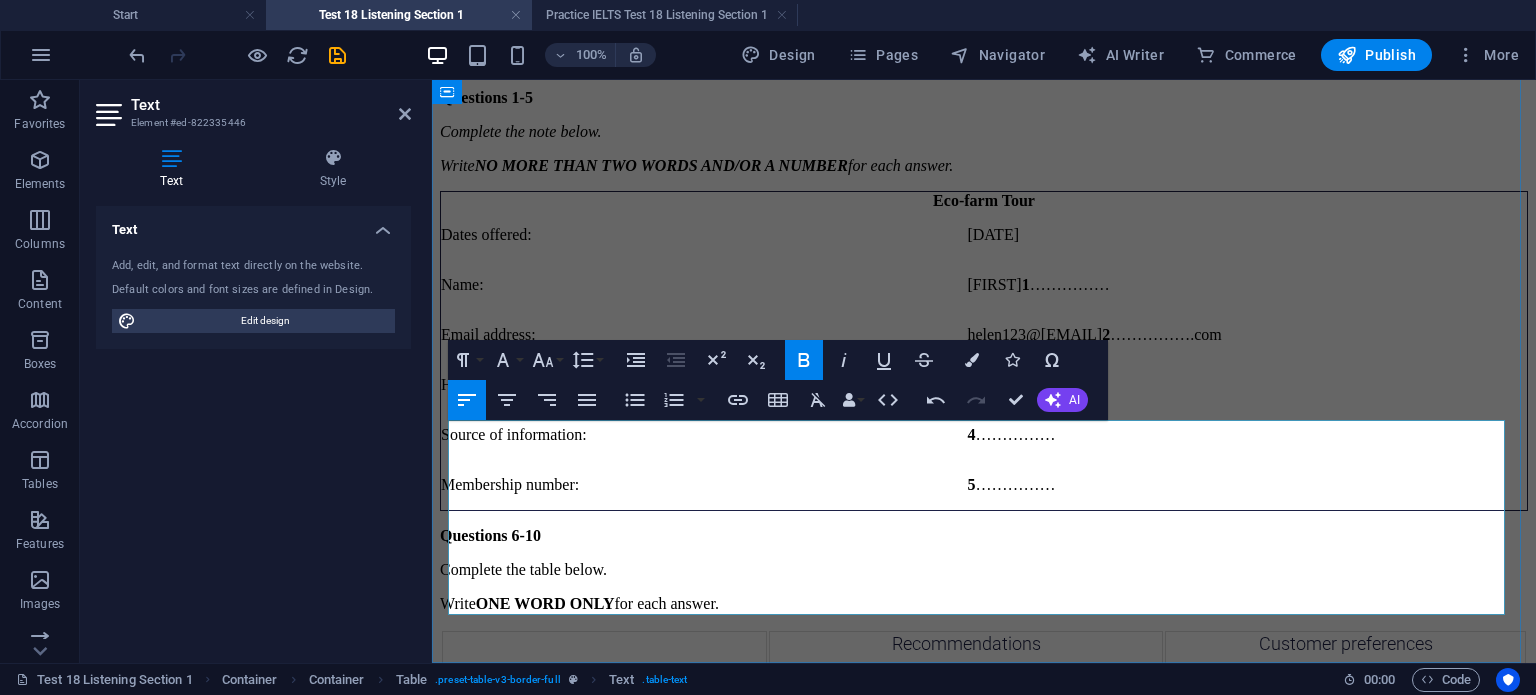 click on "10" at bounding box center [1342, 834] 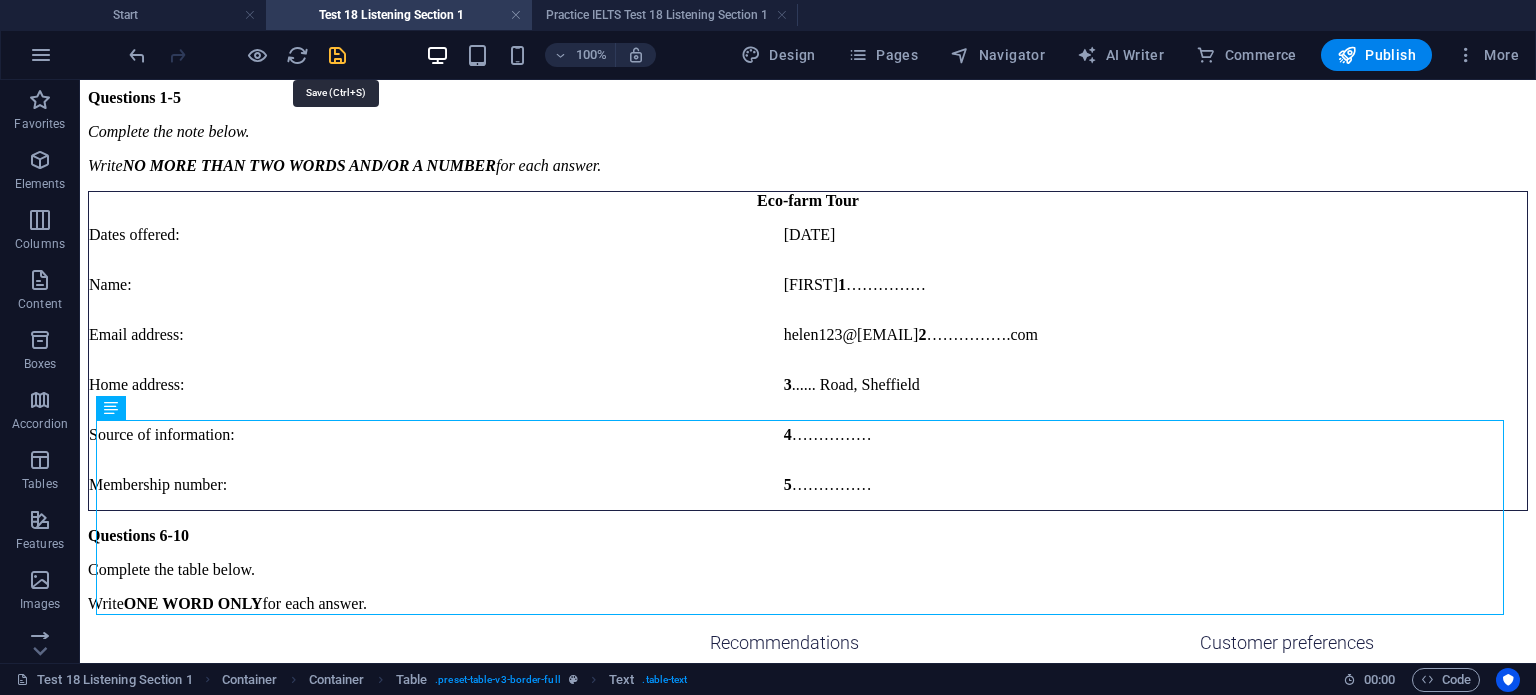 click at bounding box center [337, 55] 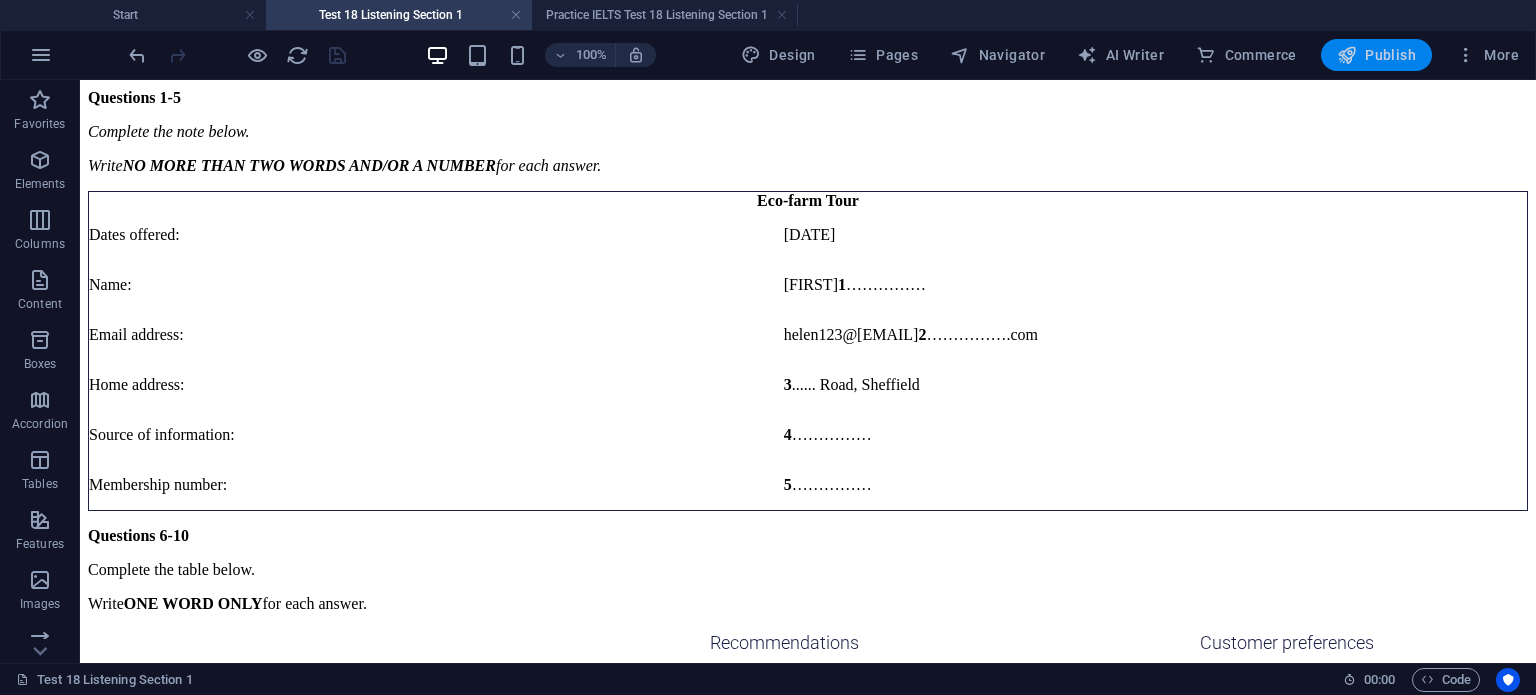 click on "Publish" at bounding box center [1376, 55] 